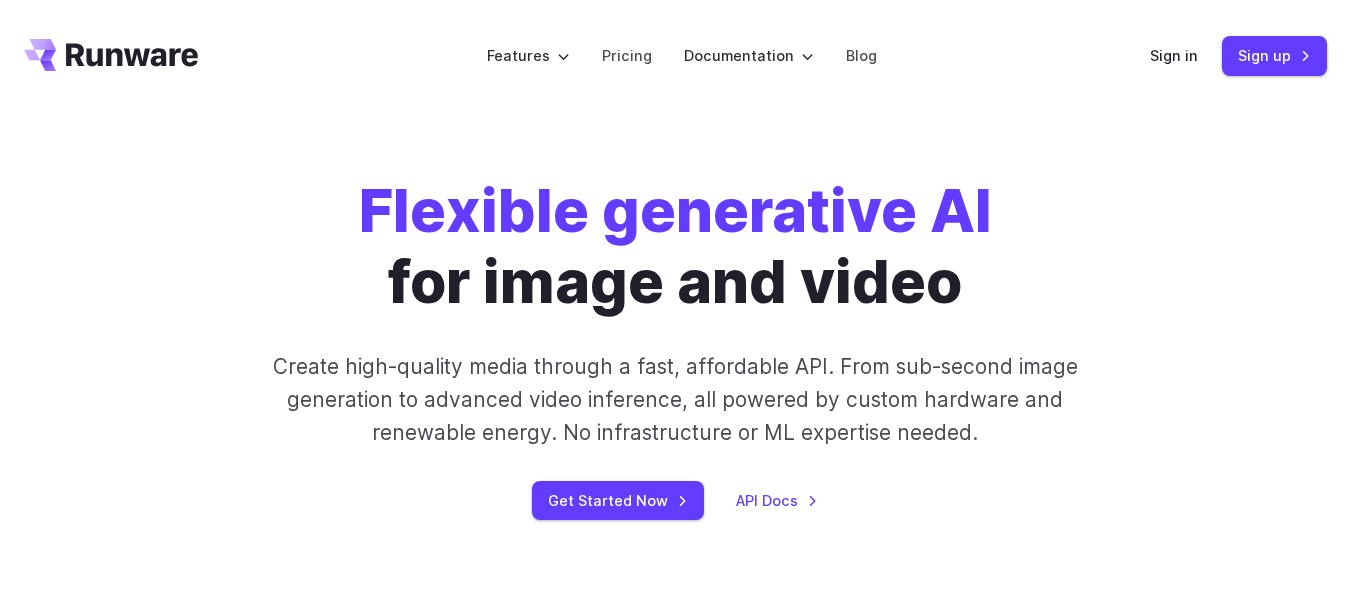 scroll, scrollTop: 0, scrollLeft: 0, axis: both 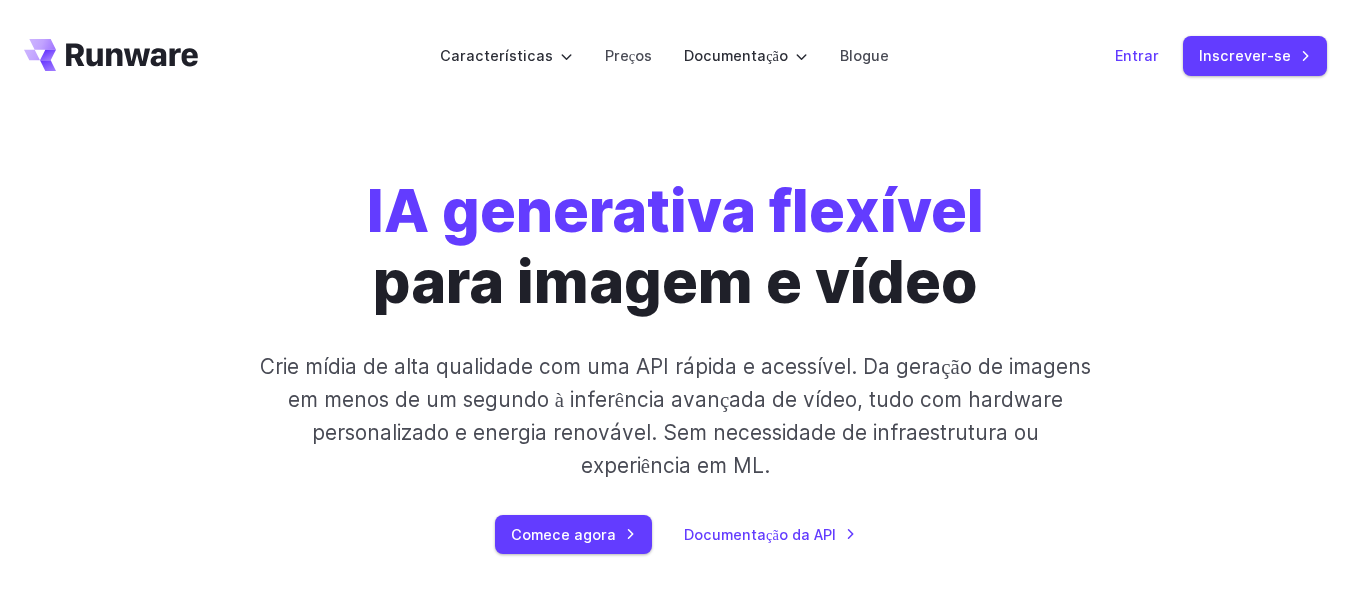 click on "Entrar" at bounding box center (1137, 55) 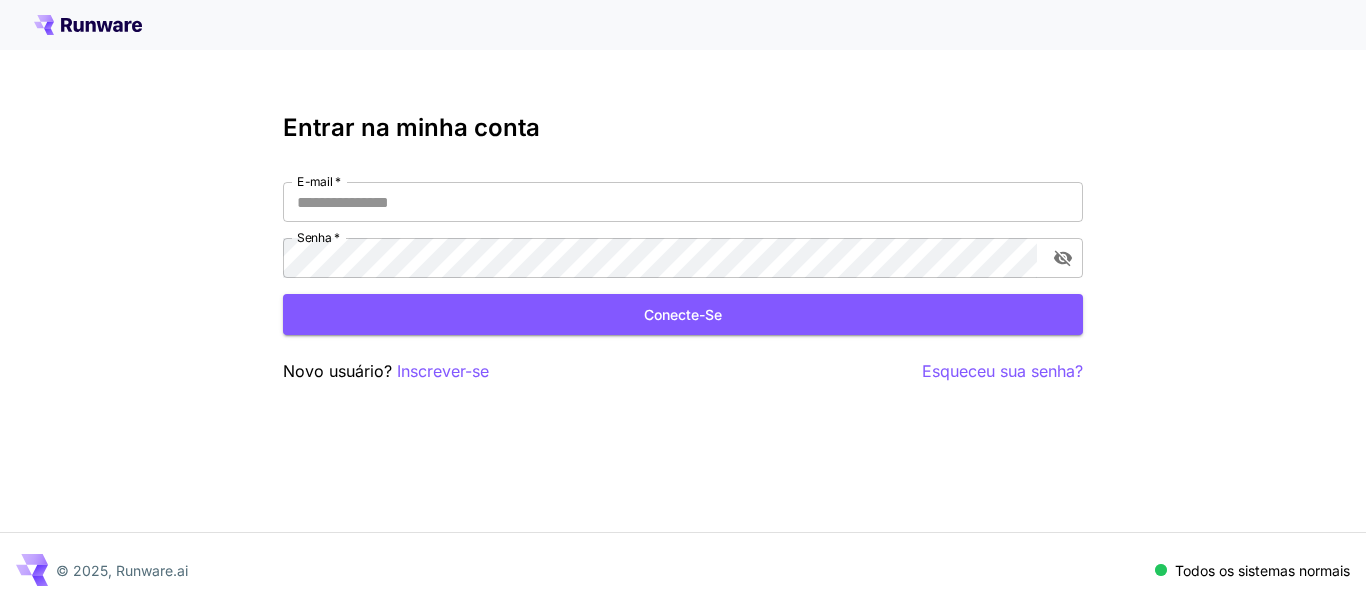 scroll, scrollTop: 0, scrollLeft: 0, axis: both 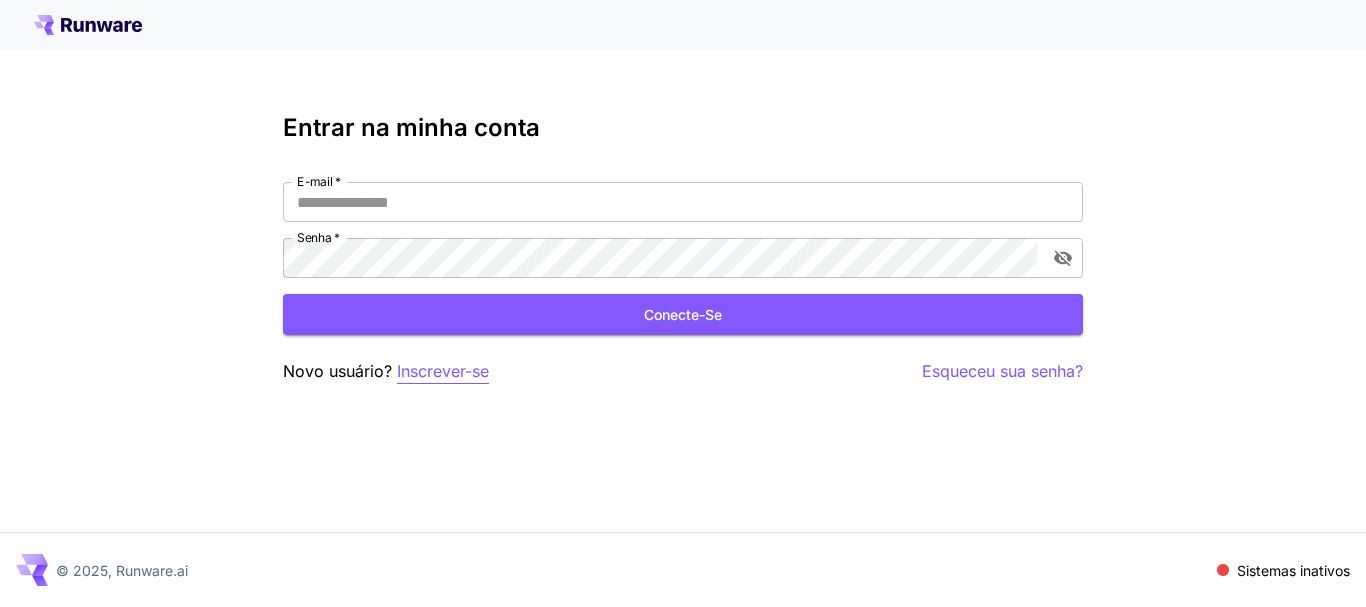 click on "Inscrever-se" at bounding box center [443, 371] 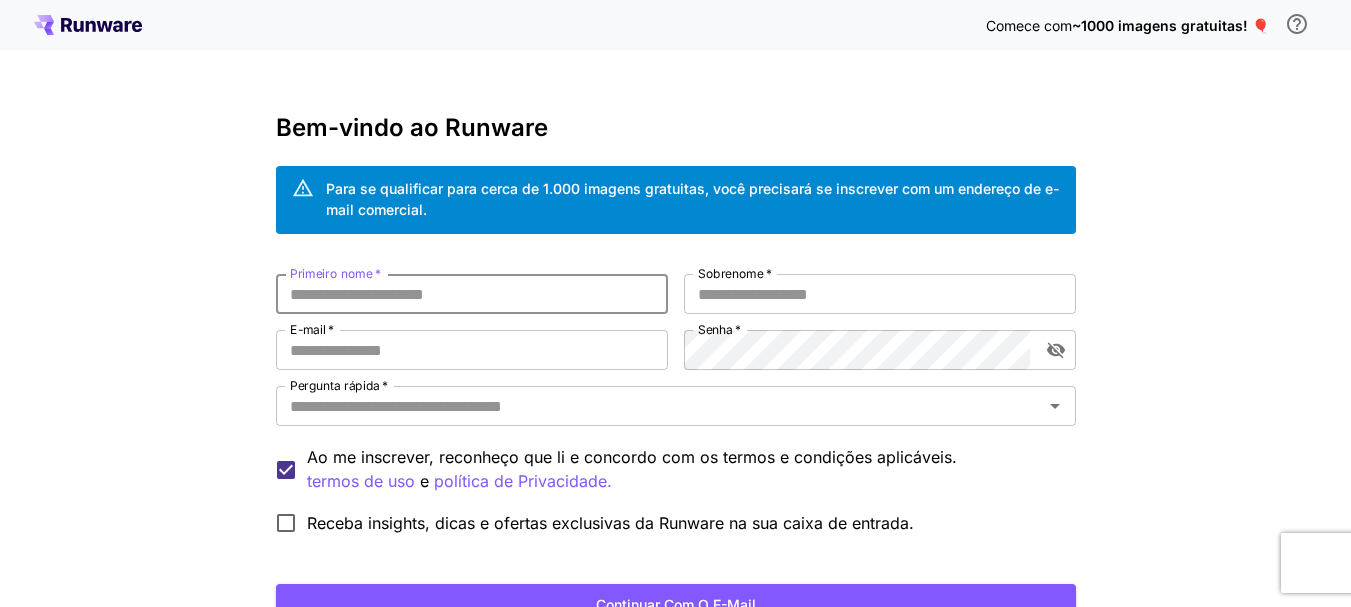 click on "Primeiro nome    *" at bounding box center (472, 294) 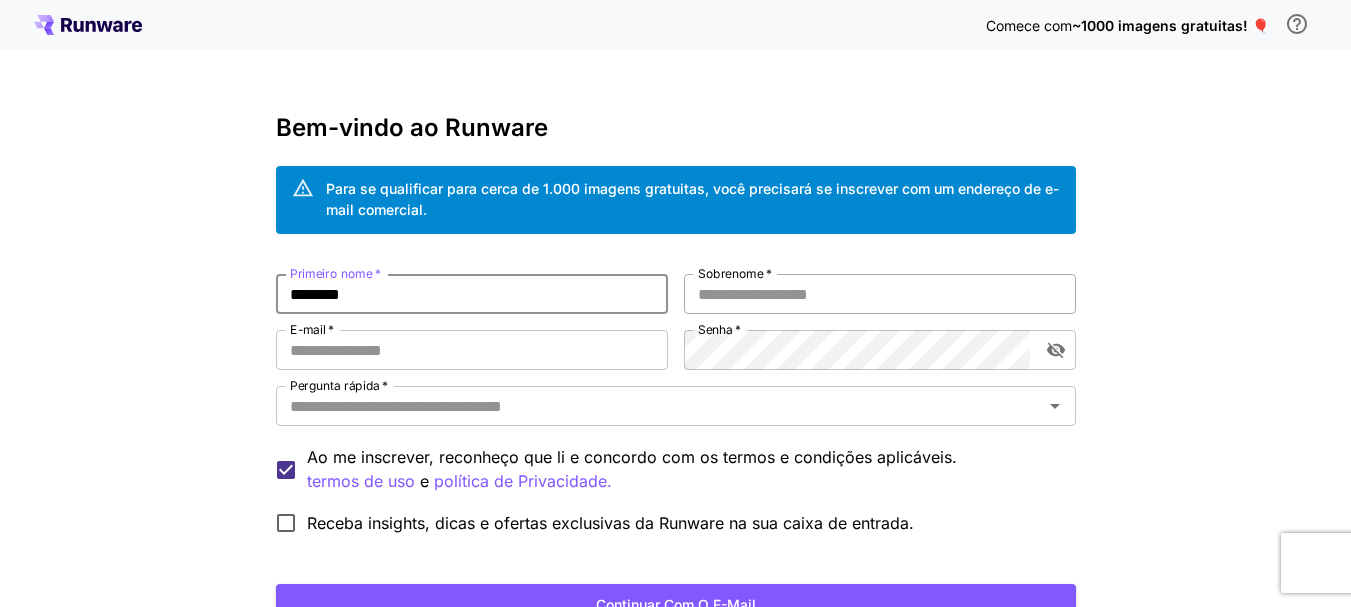 type on "********" 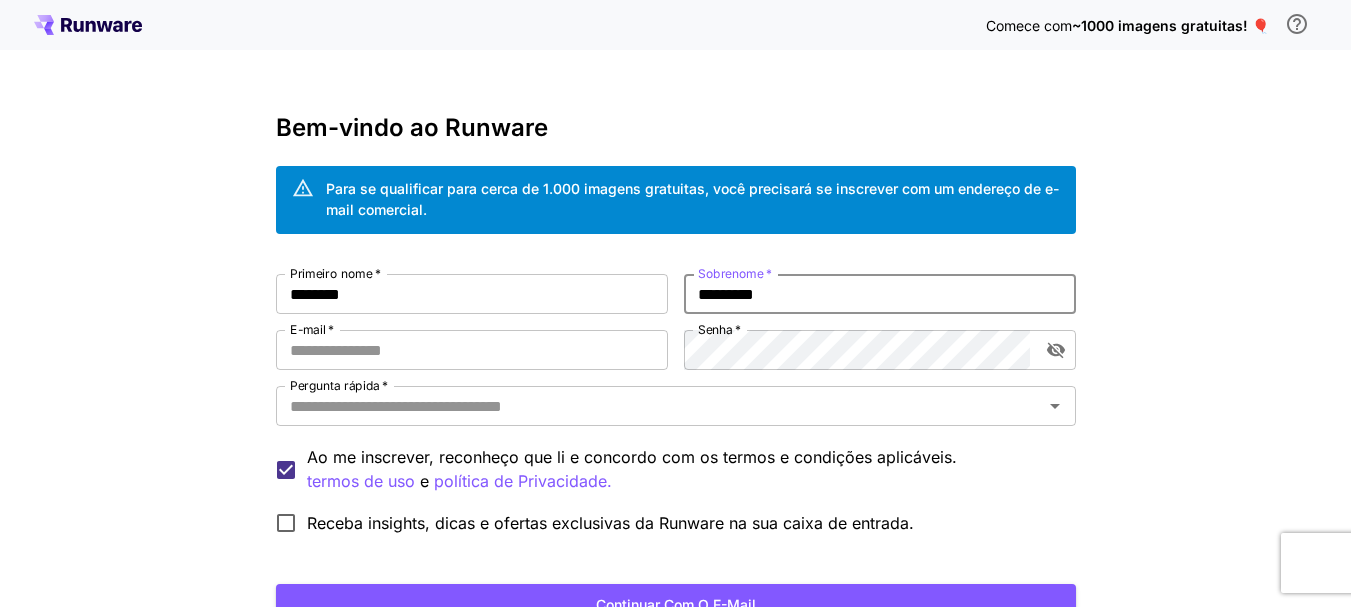 type on "*********" 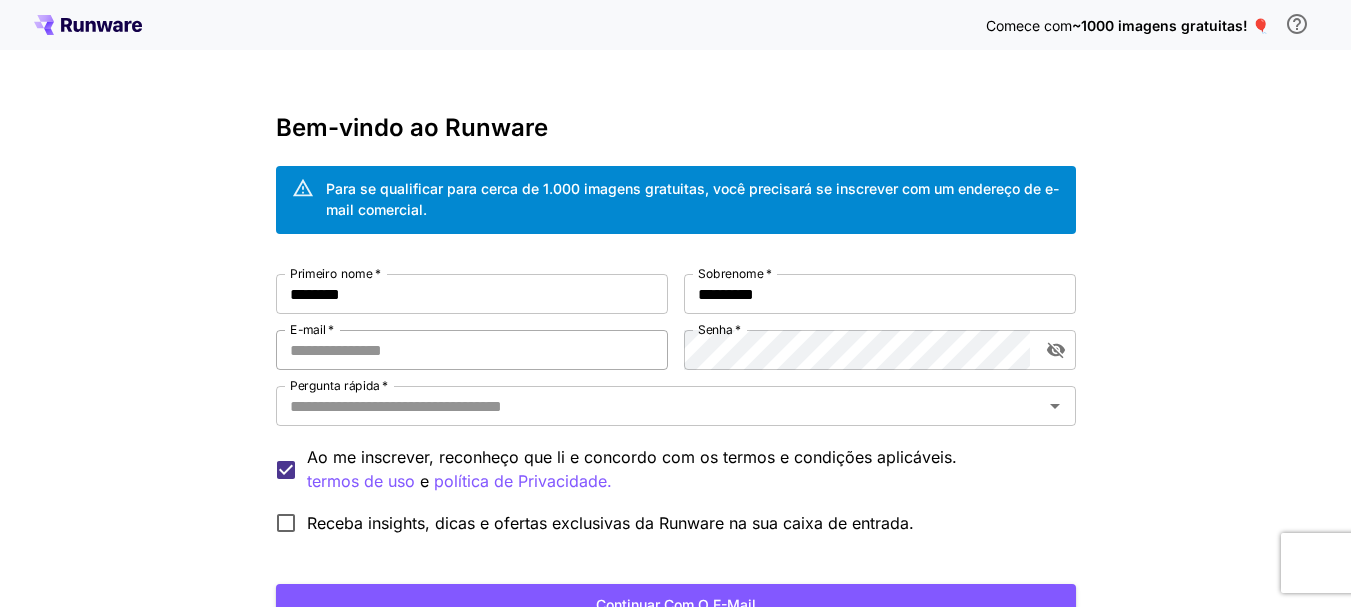 click on "Primeiro nome    * ******** Primeiro nome    * Sobrenome    * ********* Sobrenome    * E-mail    * E-mail    * Senha    * Senha    * Pergunta rápida    * Pergunta rápida    * Ao me inscrever, reconheço que li e concordo com os termos e condições aplicáveis.   termos de uso     e   política de Privacidade.   Receba insights, dicas e ofertas exclusivas da Runware na sua caixa de entrada." at bounding box center [676, 409] 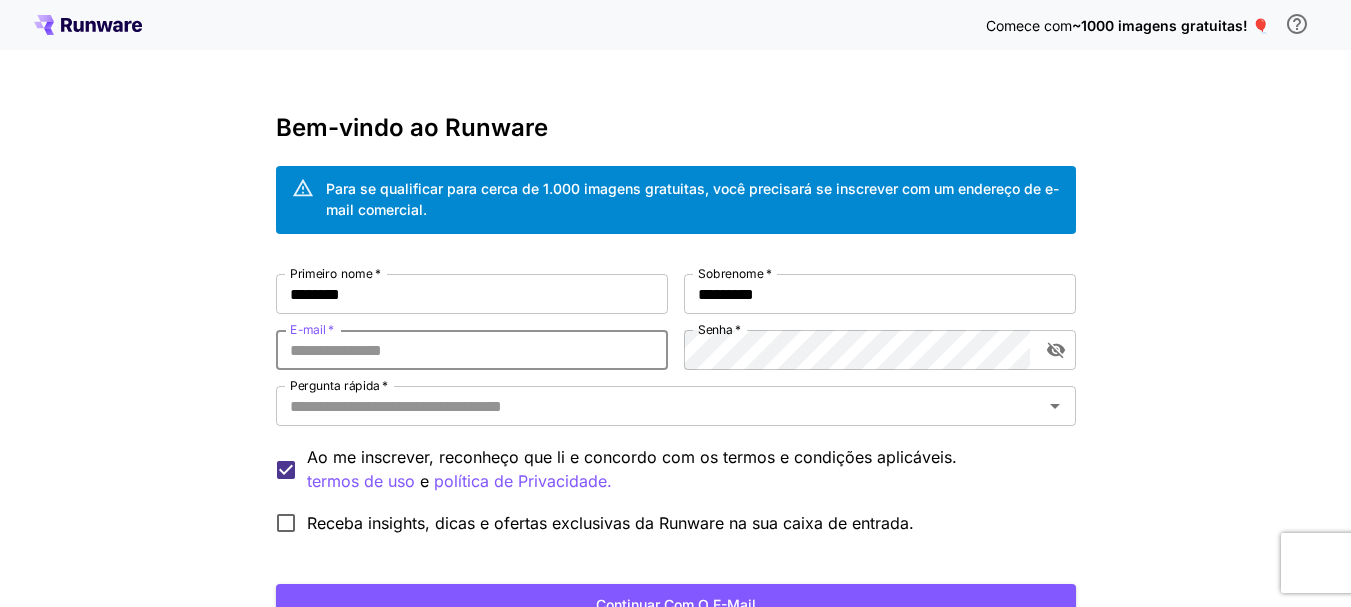 type on "**********" 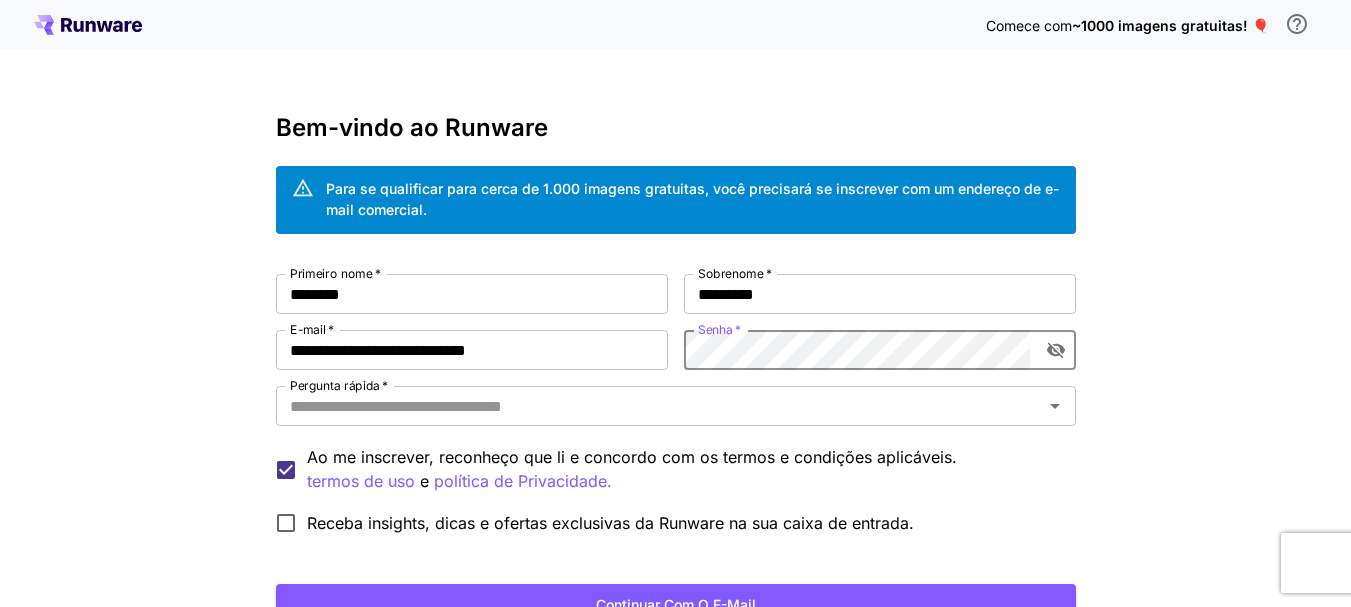 click at bounding box center [1056, 350] 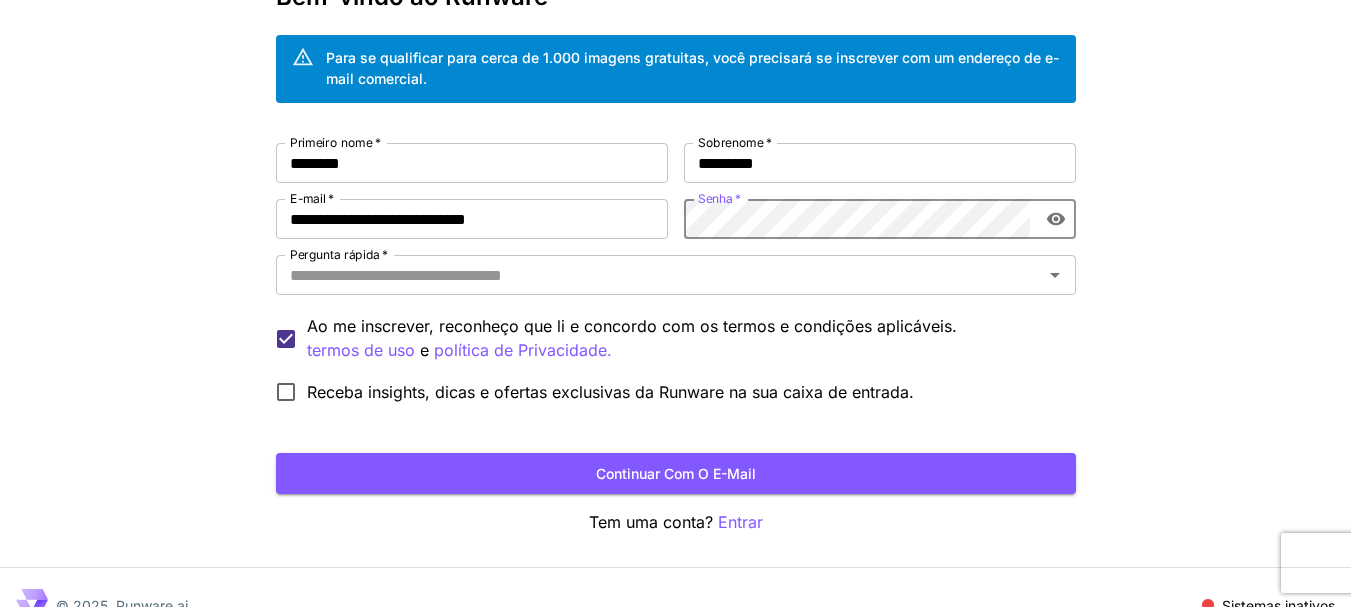 scroll, scrollTop: 166, scrollLeft: 0, axis: vertical 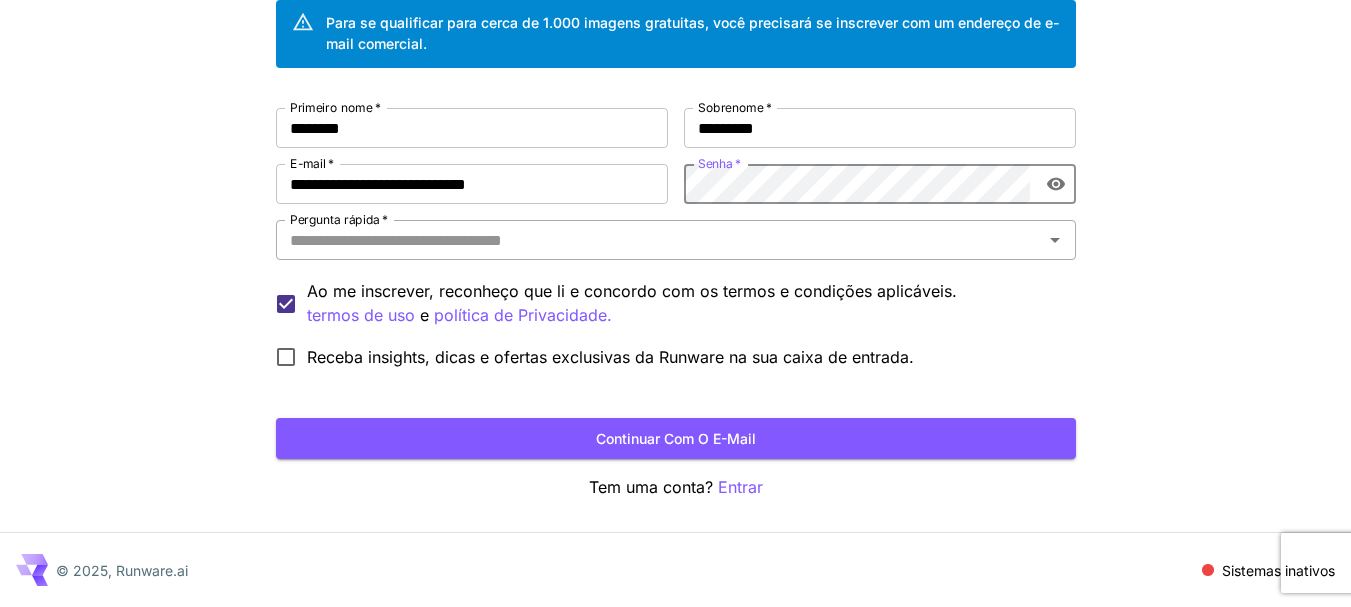 click on "Pergunta rápida    *" at bounding box center [659, 240] 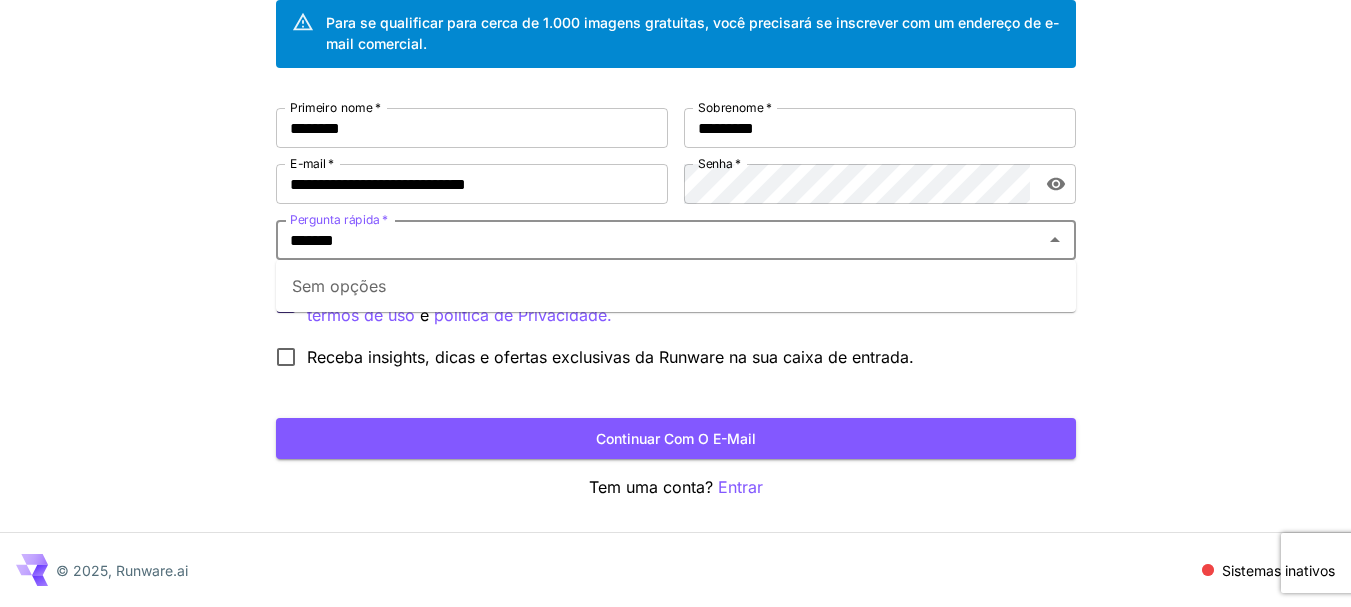 type on "*******" 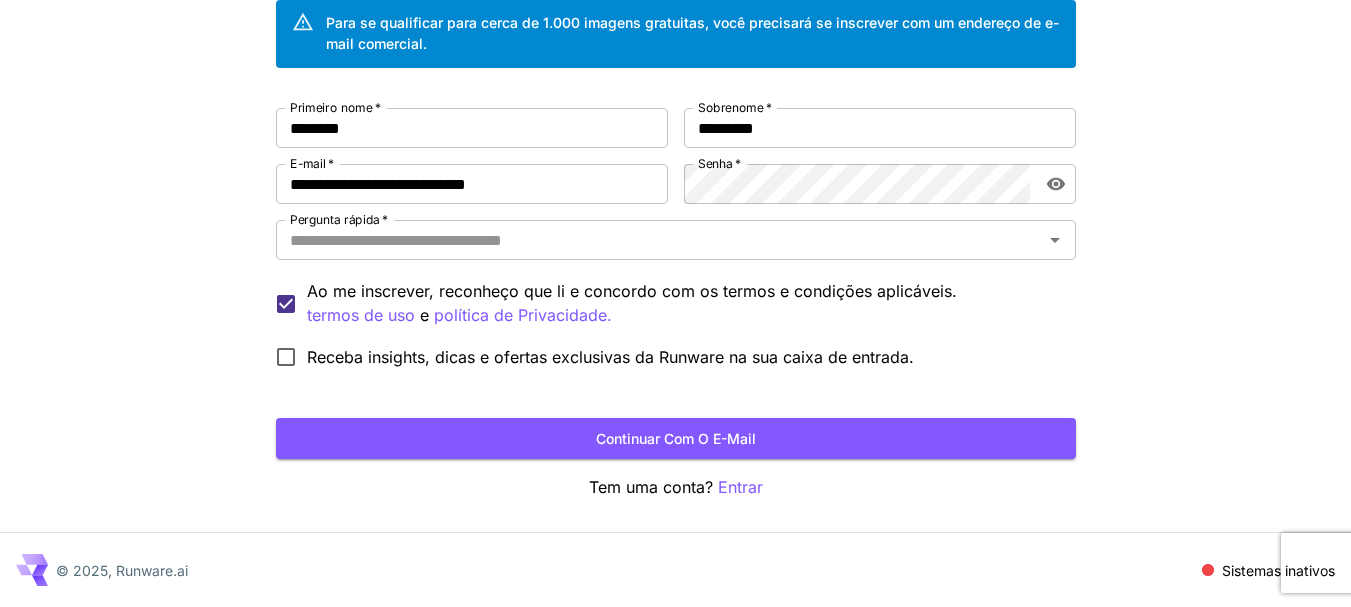 click on "**********" at bounding box center [675, 220] 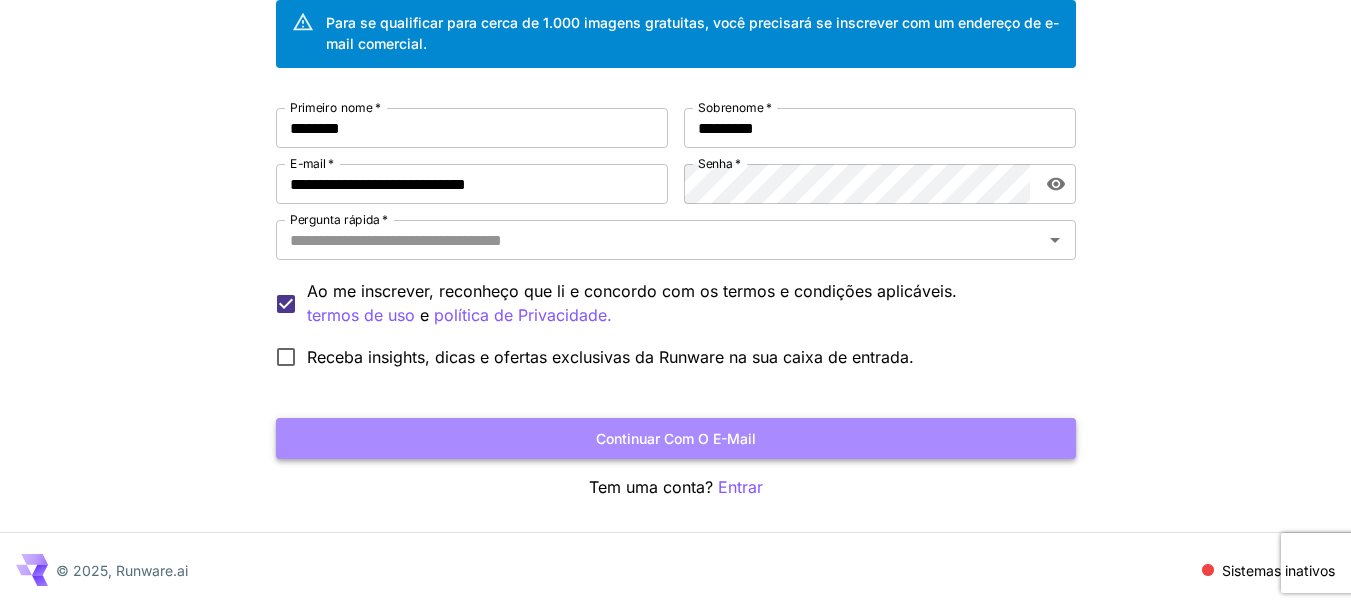 click on "Continuar com o e-mail" at bounding box center (676, 438) 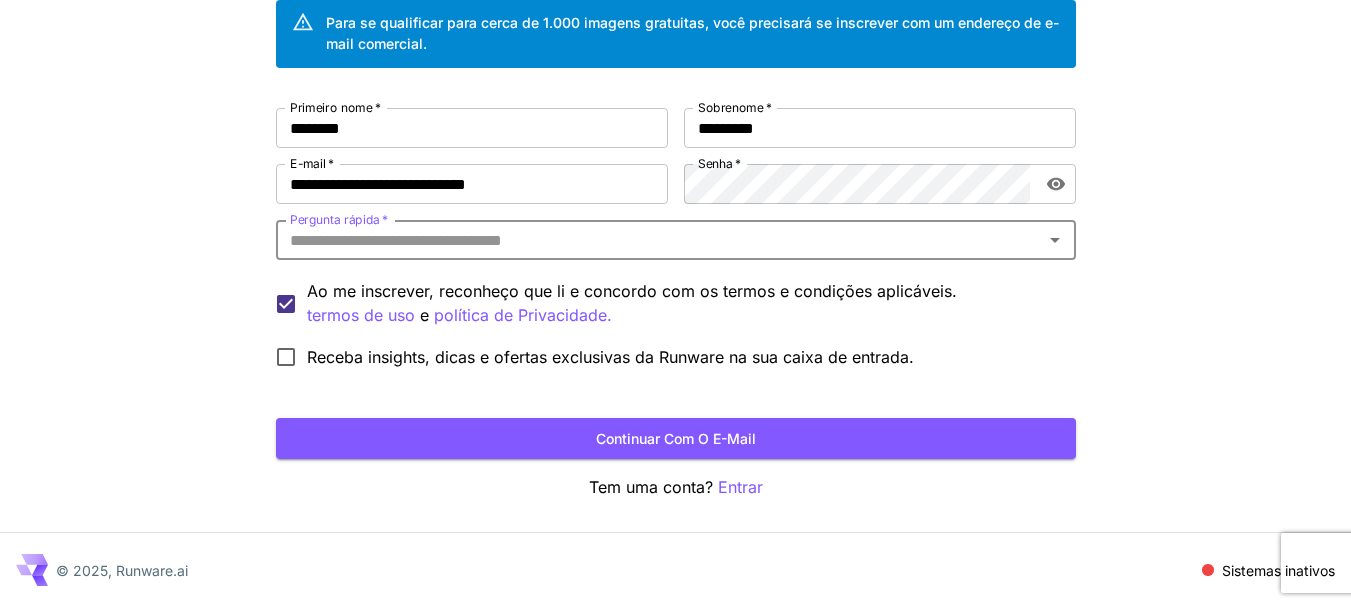 click on "Pergunta rápida    *" at bounding box center [659, 240] 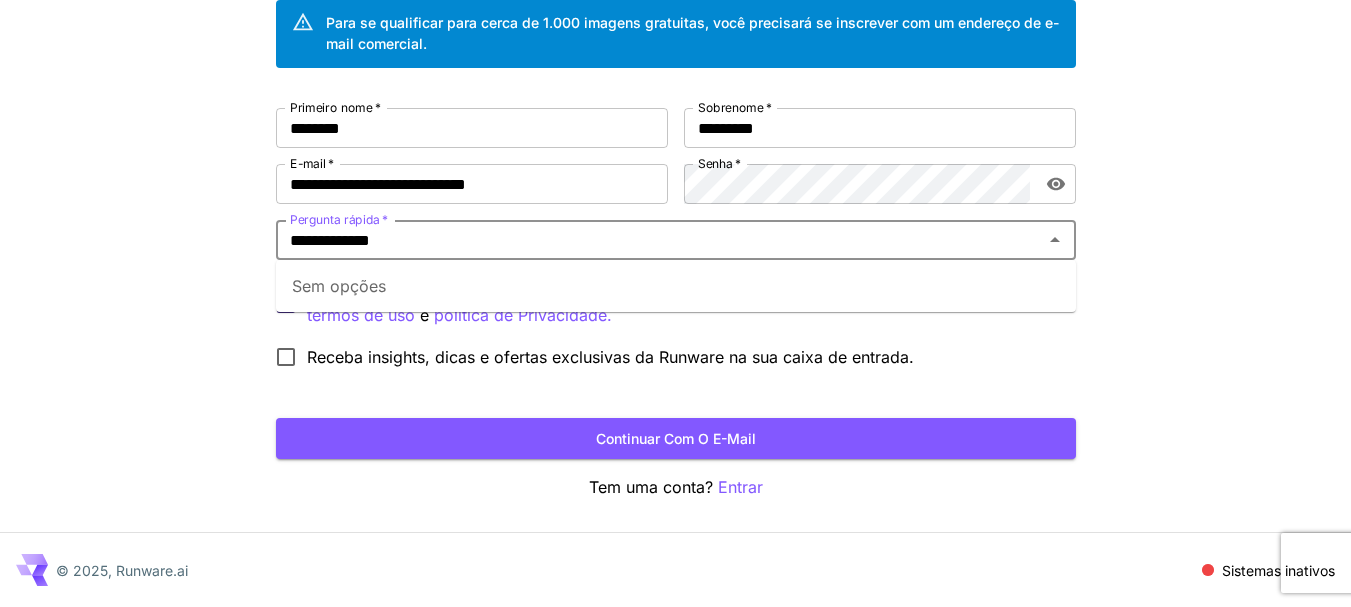 type on "**********" 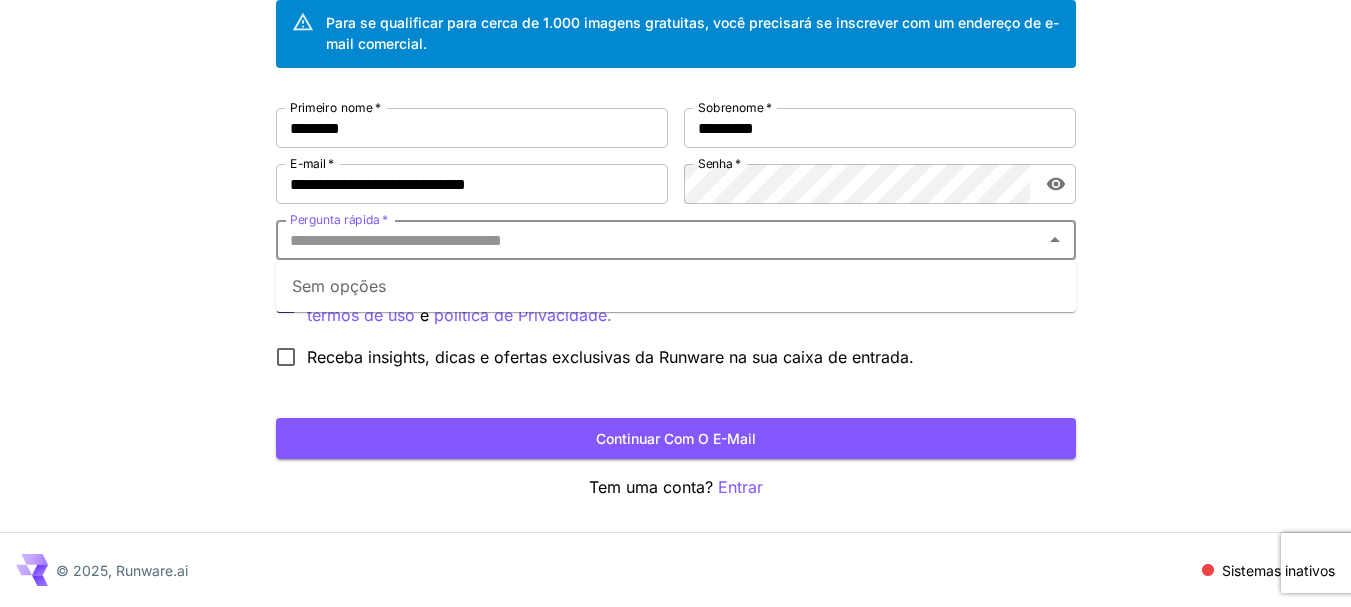 click on "**********" at bounding box center [675, 220] 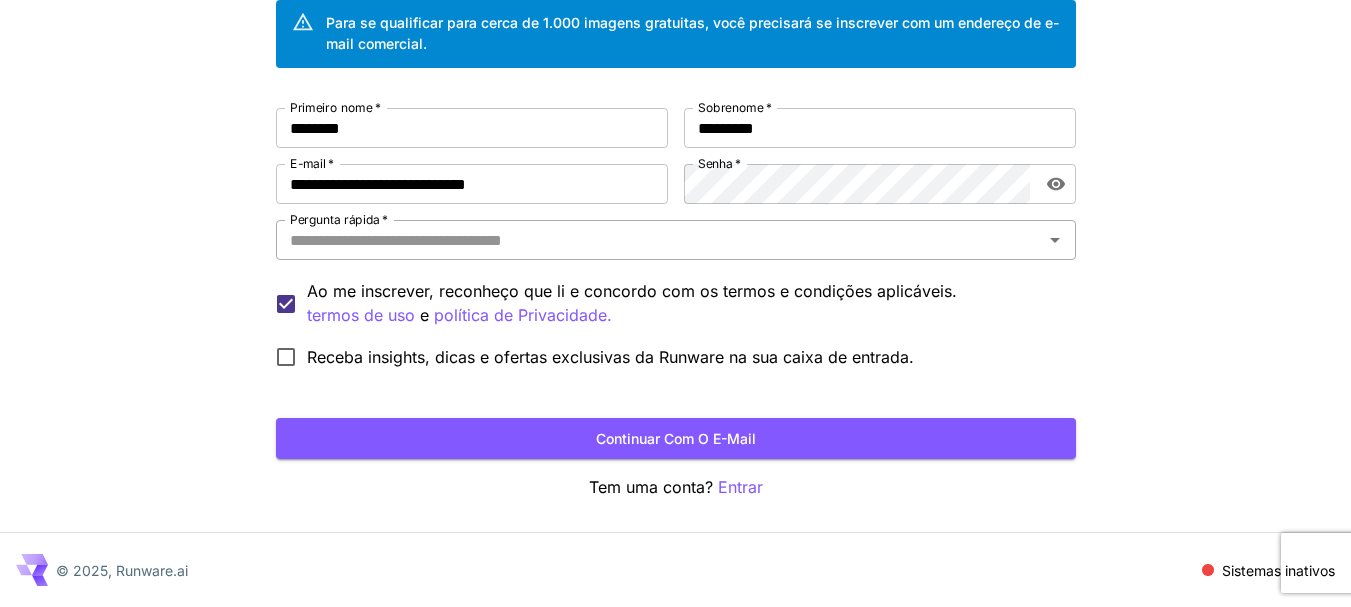 click on "Pergunta rápida    *" at bounding box center [659, 240] 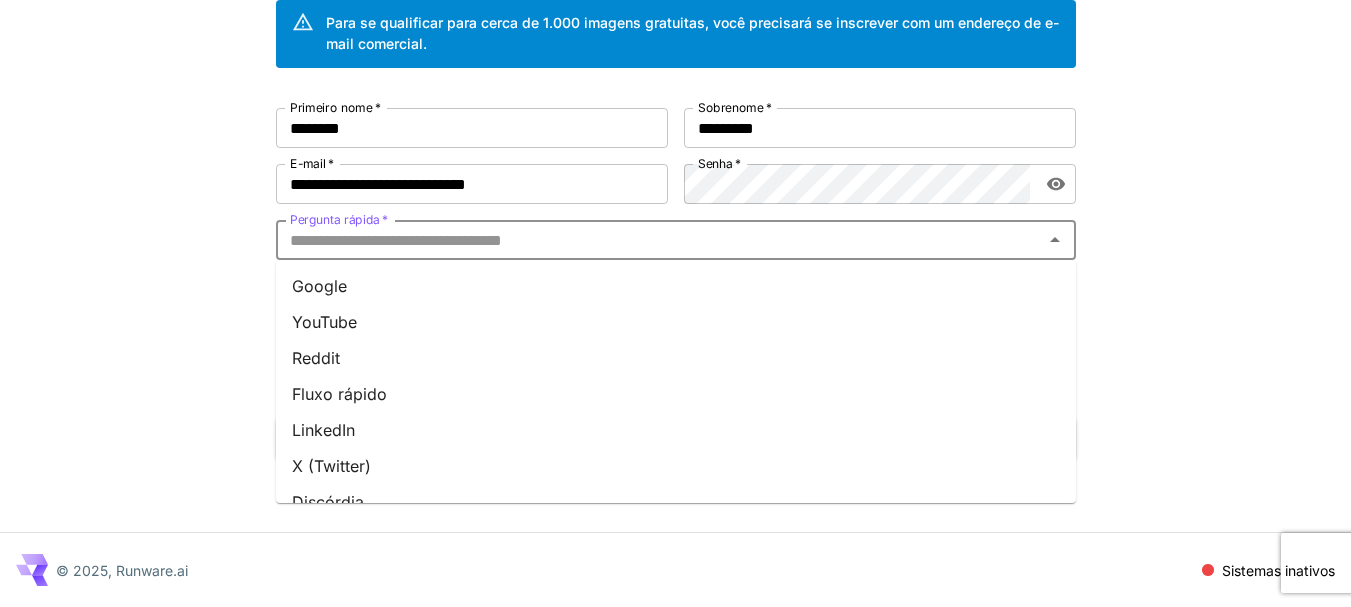 click on "Google" at bounding box center (676, 286) 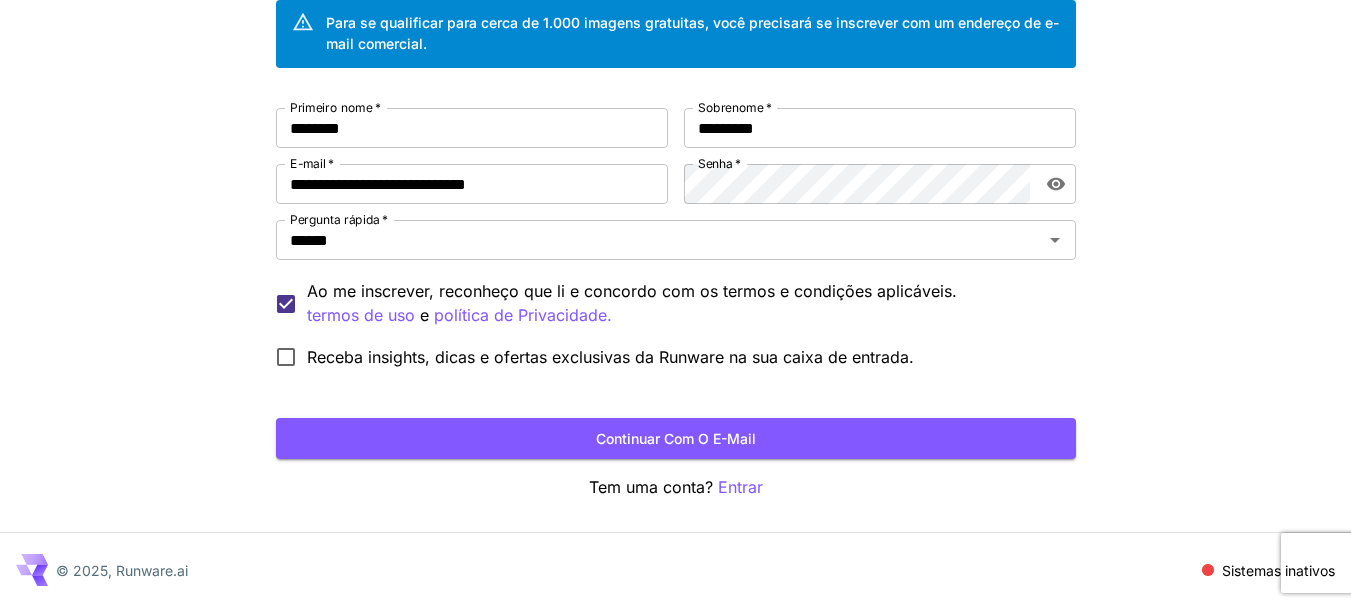 drag, startPoint x: 707, startPoint y: 432, endPoint x: 717, endPoint y: 436, distance: 10.770329 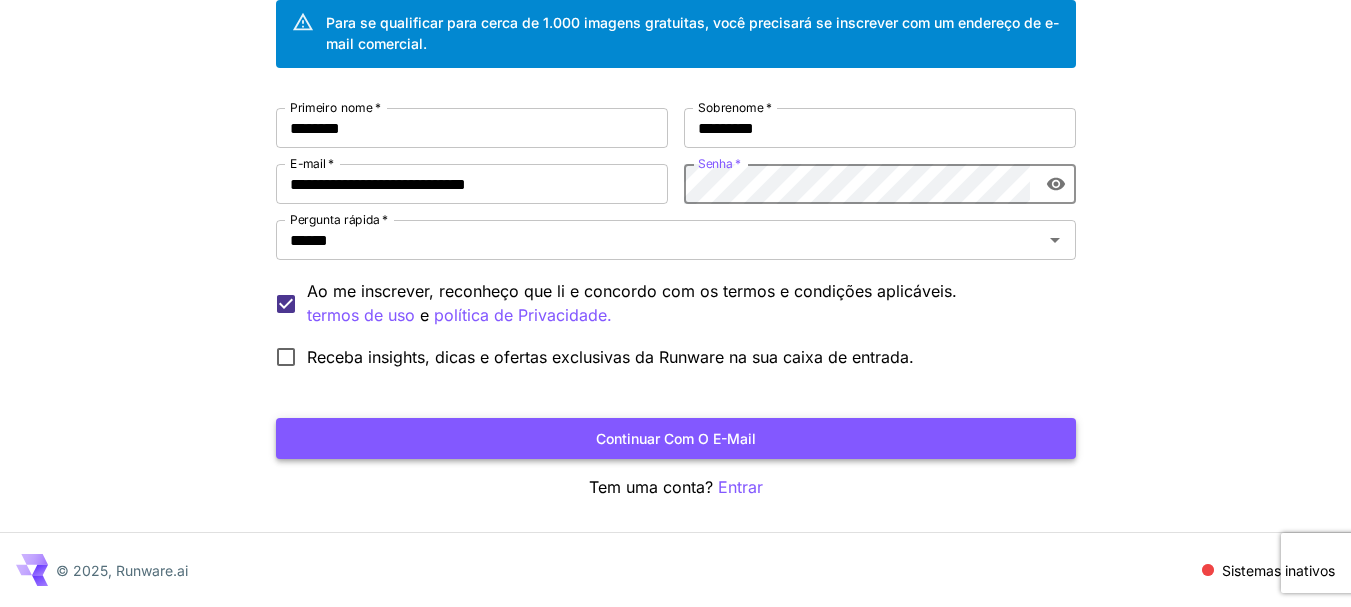 click on "Continuar com o e-mail" at bounding box center (676, 438) 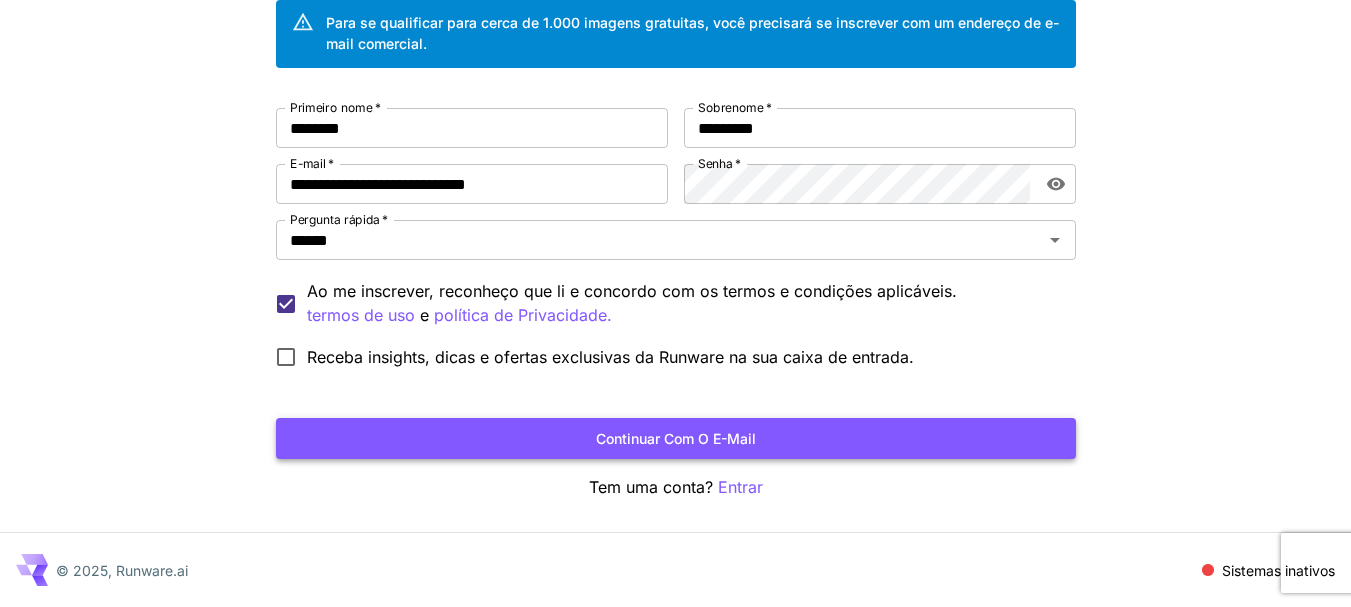 scroll, scrollTop: 0, scrollLeft: 0, axis: both 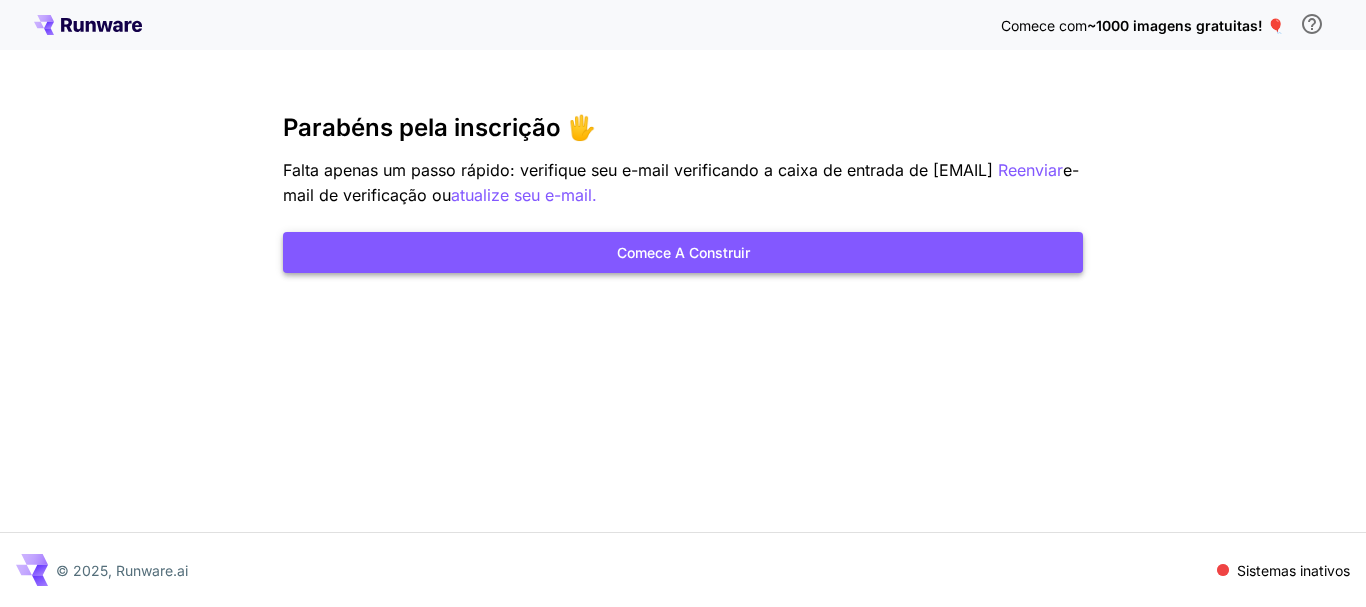 click on "Comece a construir" at bounding box center [683, 252] 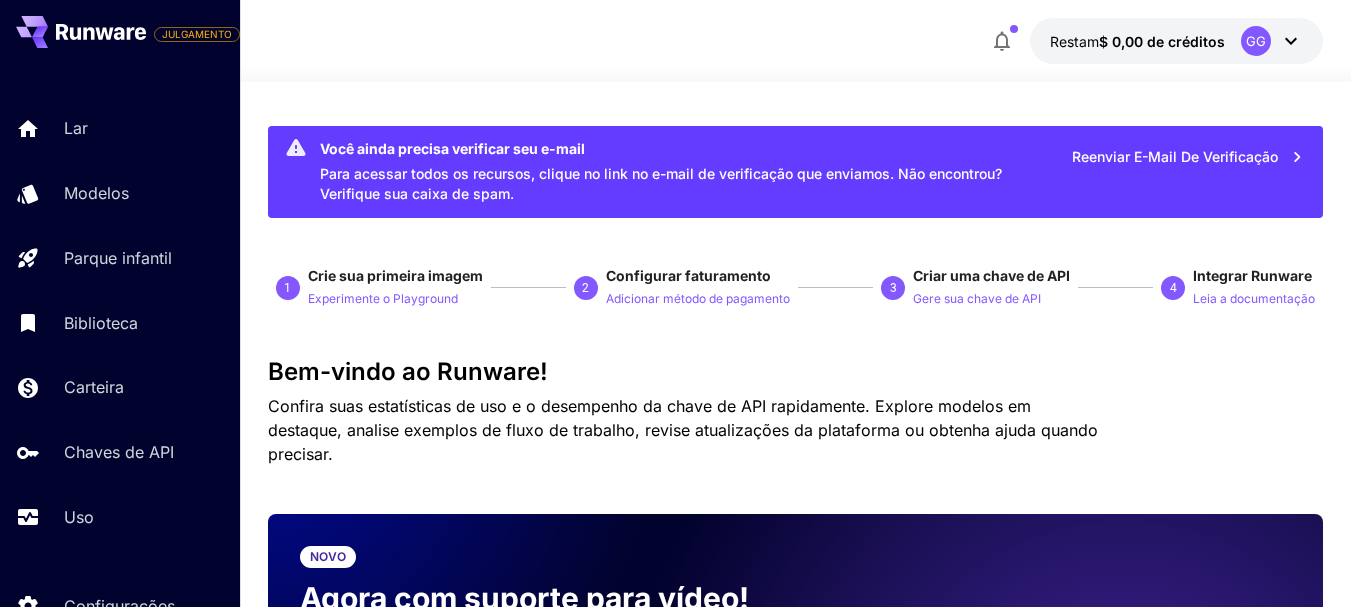 click 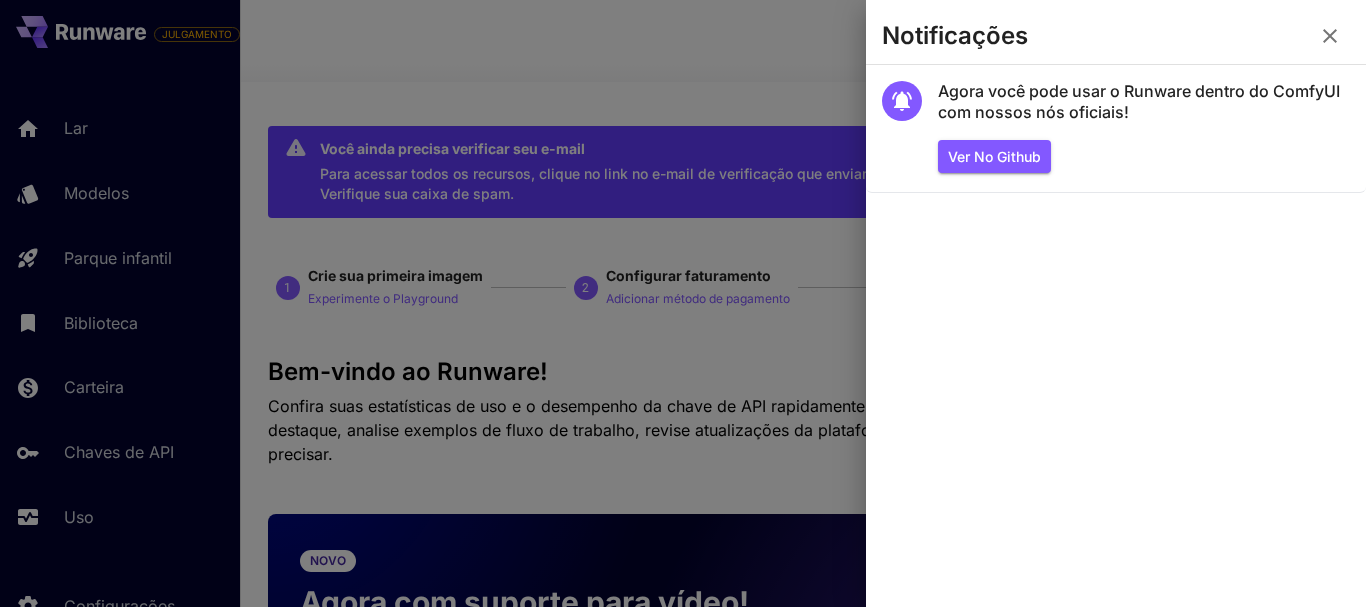 click at bounding box center [683, 303] 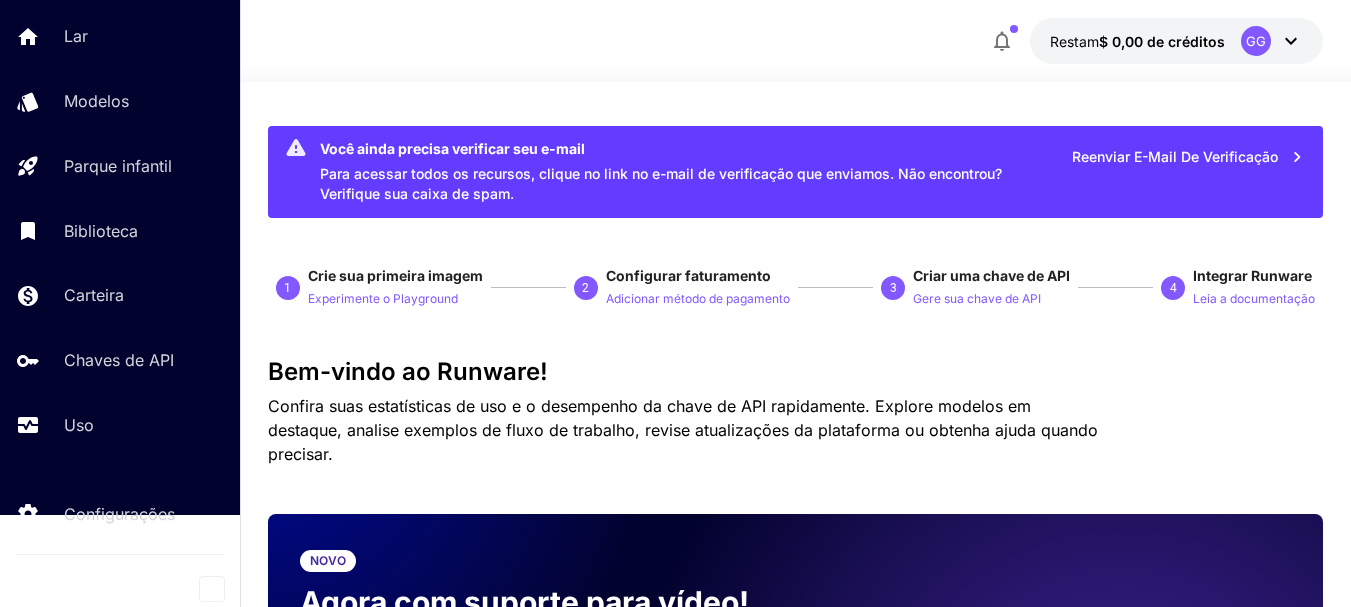 scroll, scrollTop: 0, scrollLeft: 0, axis: both 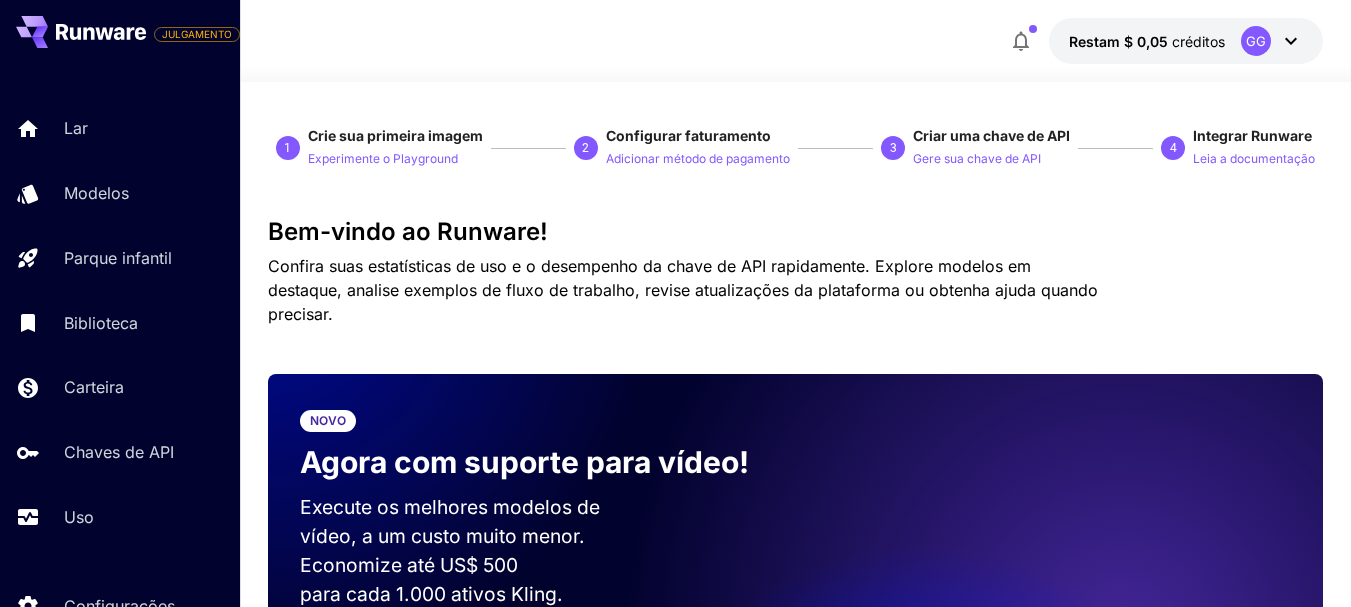 click on "1 Crie sua primeira imagem Experimente o Playground 2 Configurar faturamento Adicionar método de pagamento 3 Criar uma chave de API Gere sua chave de API 4 Integrar Runware Leia a documentação Bem-vindo ao Runware! Confira suas estatísticas de uso e o desempenho da chave de API rapidamente. Explore modelos em destaque, analise exemplos de fluxo de trabalho, revise atualizações da plataforma ou obtenha ajuda quando precisar. NOVO Agora com suporte para vídeo! Execute os melhores modelos de vídeo, a um custo muito menor. Economize até US$ 500 para cada 1.000 ativos Kling. 5 Test drive dos melhores modelos de vídeo Modelos em destaque Novos lançamentos MiniMax KlingAI ByteDance Google Veo PixVerse Vídeo Lançamento no Playground minimax:3@1                             MiniMax 02 Hailuo O modelo mais refinado e dinâmico, com visuais vibrantes e teatrais e movimentos fluidos. Ideal para conteúdo viral e filmagens em estilo comercial. Lançamento no Playground bytedance:2@1" at bounding box center [795, 3909] 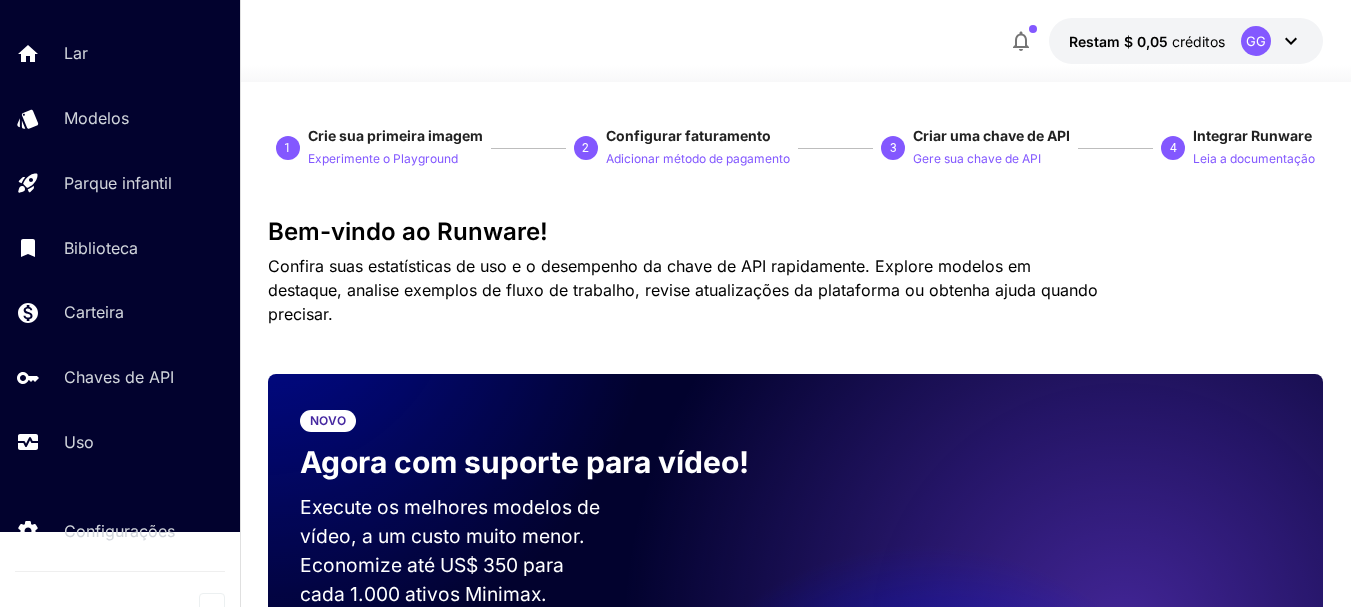 scroll, scrollTop: 92, scrollLeft: 0, axis: vertical 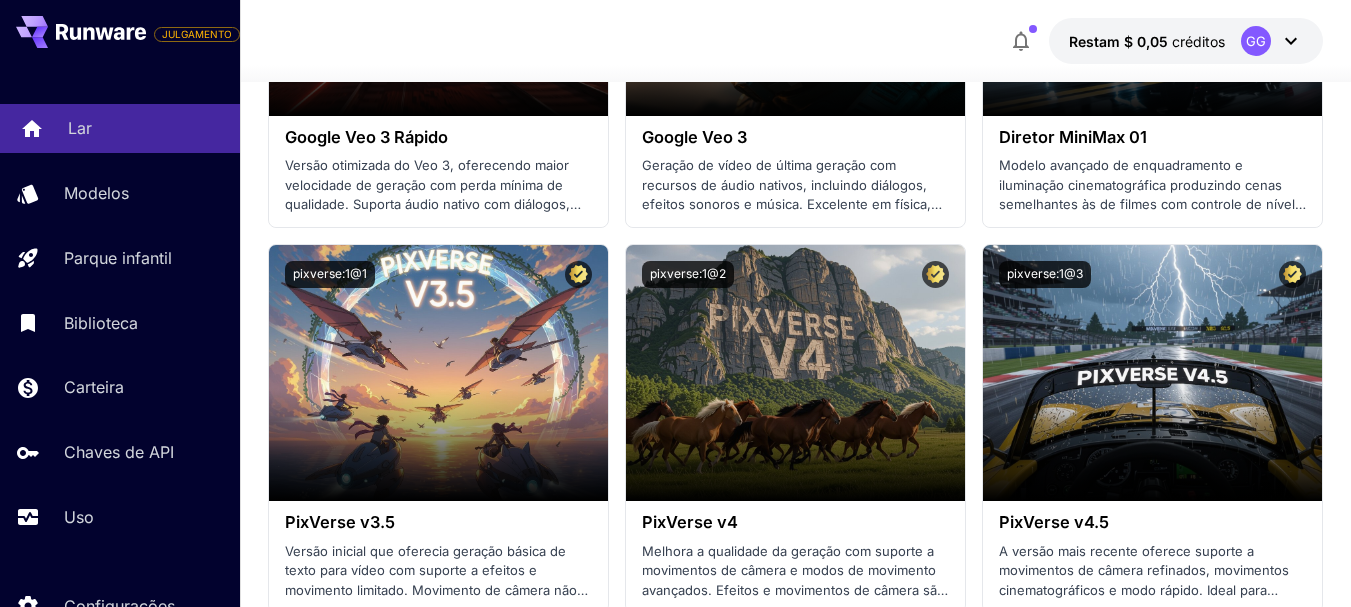 click on "Lar" at bounding box center [146, 128] 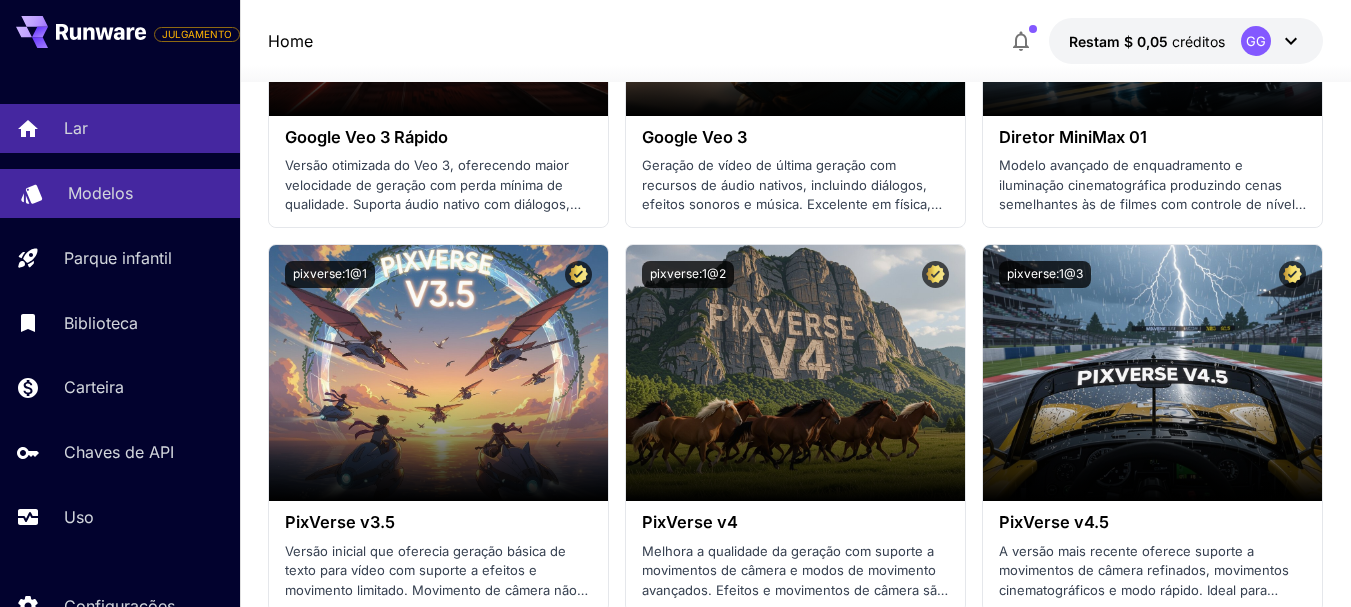 click on "Modelos" at bounding box center (100, 193) 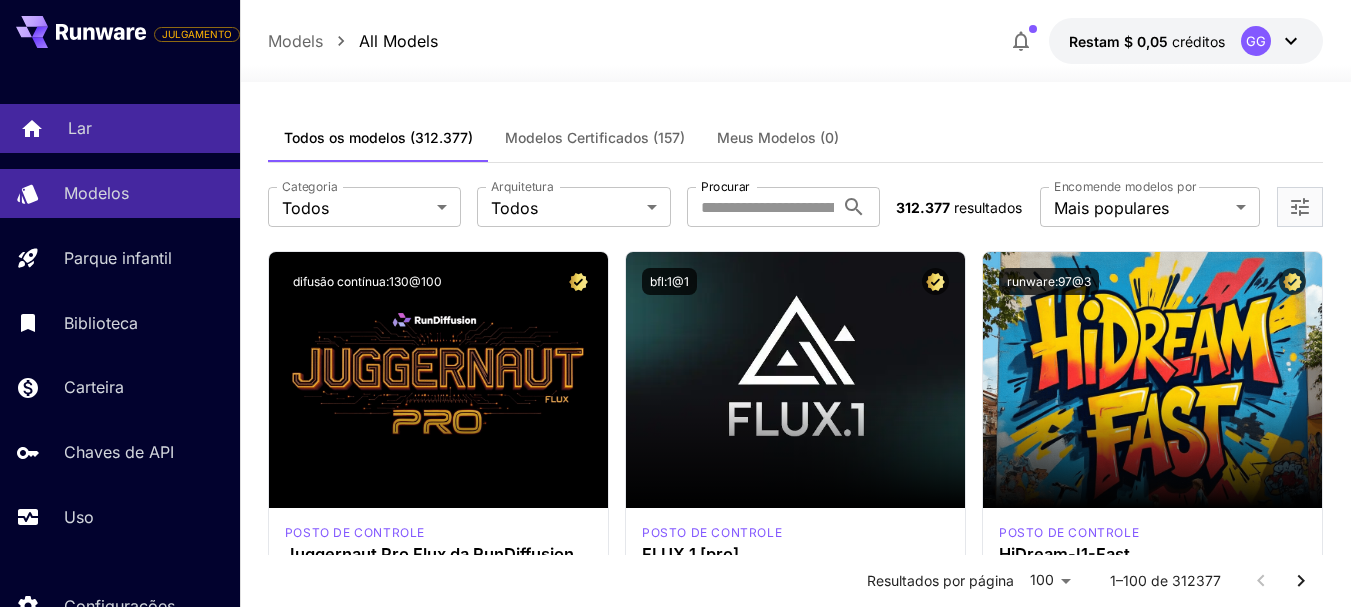 click on "Lar" at bounding box center [146, 128] 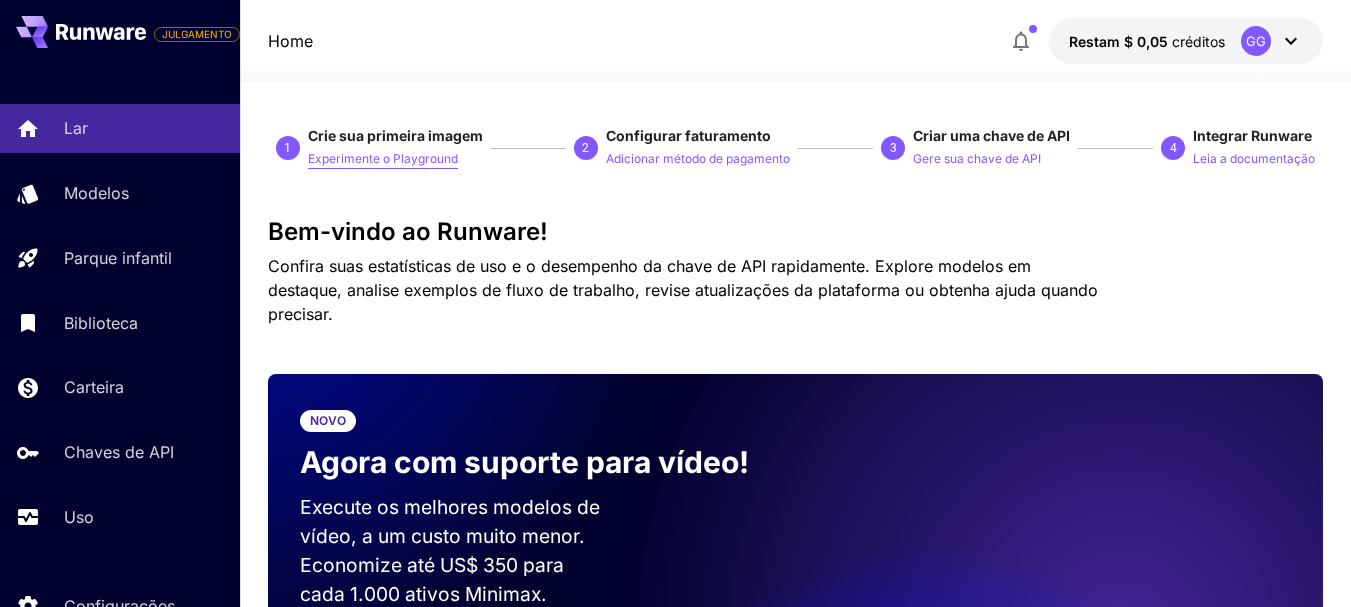 click on "Experimente o Playground" at bounding box center (383, 158) 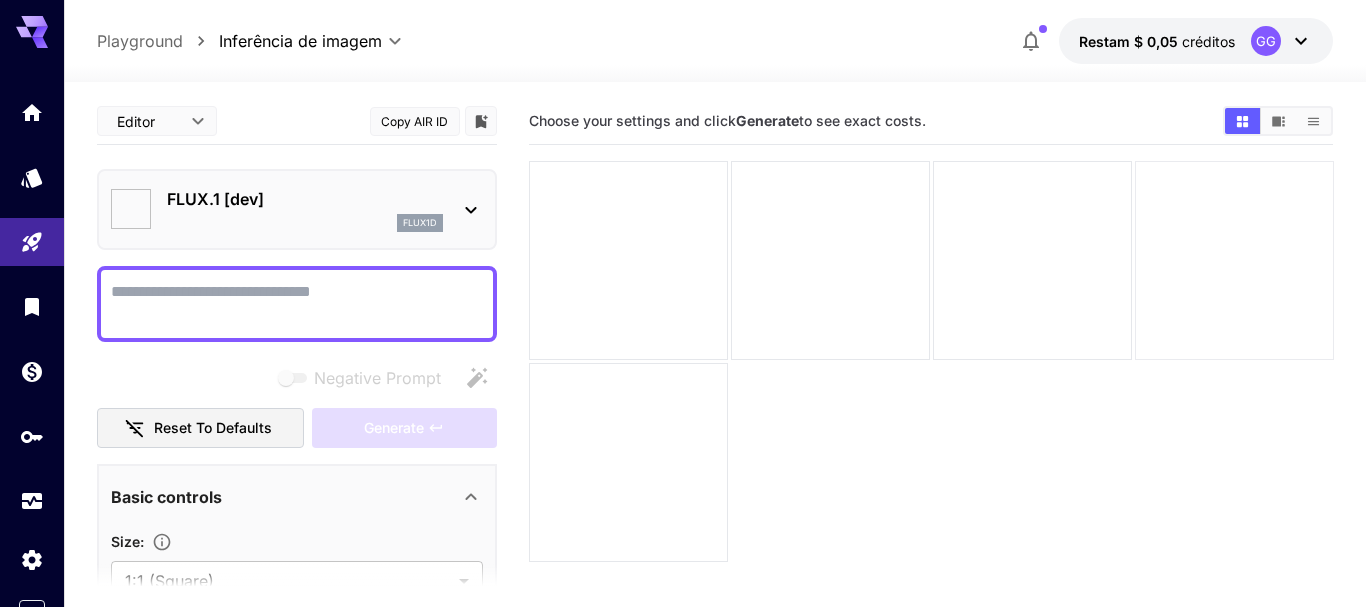 type on "**********" 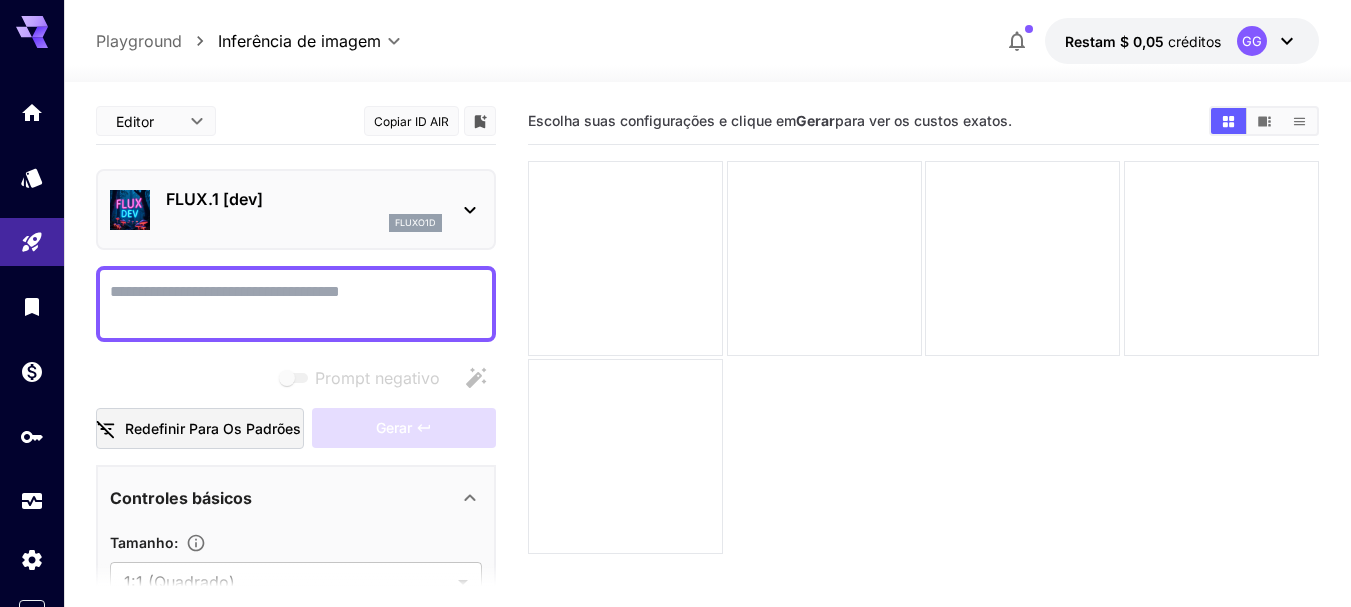 click on "**********" at bounding box center (675, 382) 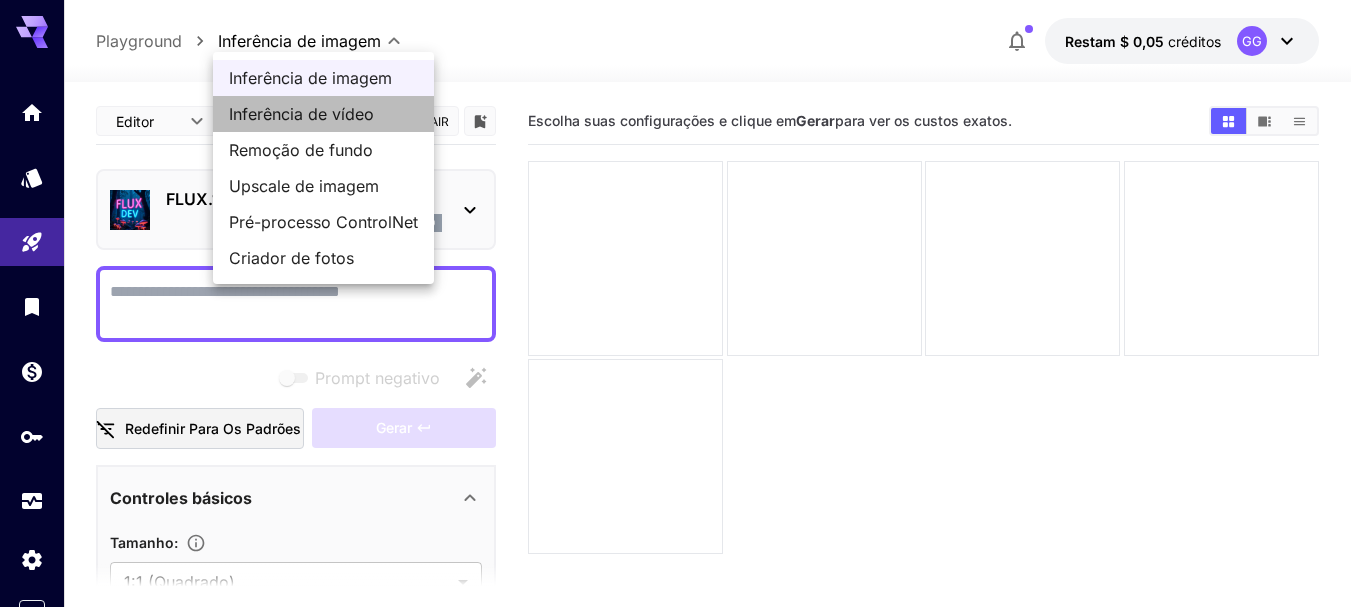click on "Inferência de vídeo" at bounding box center [323, 114] 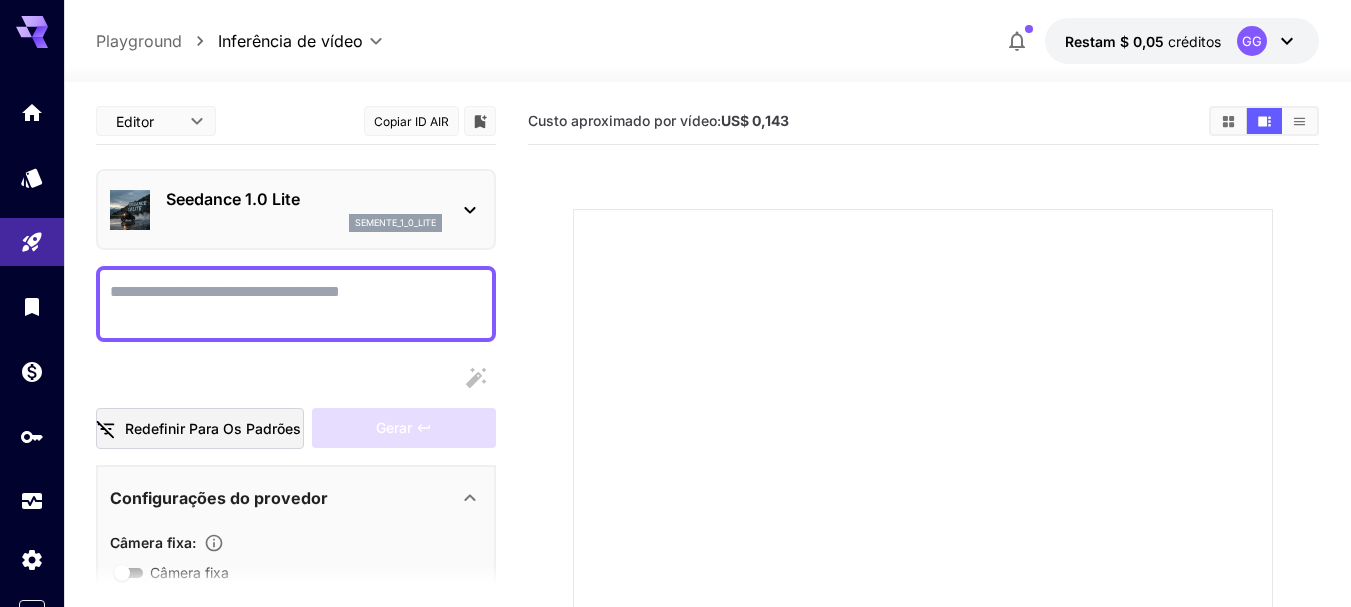 click on "Câmera fixa" at bounding box center [296, 304] 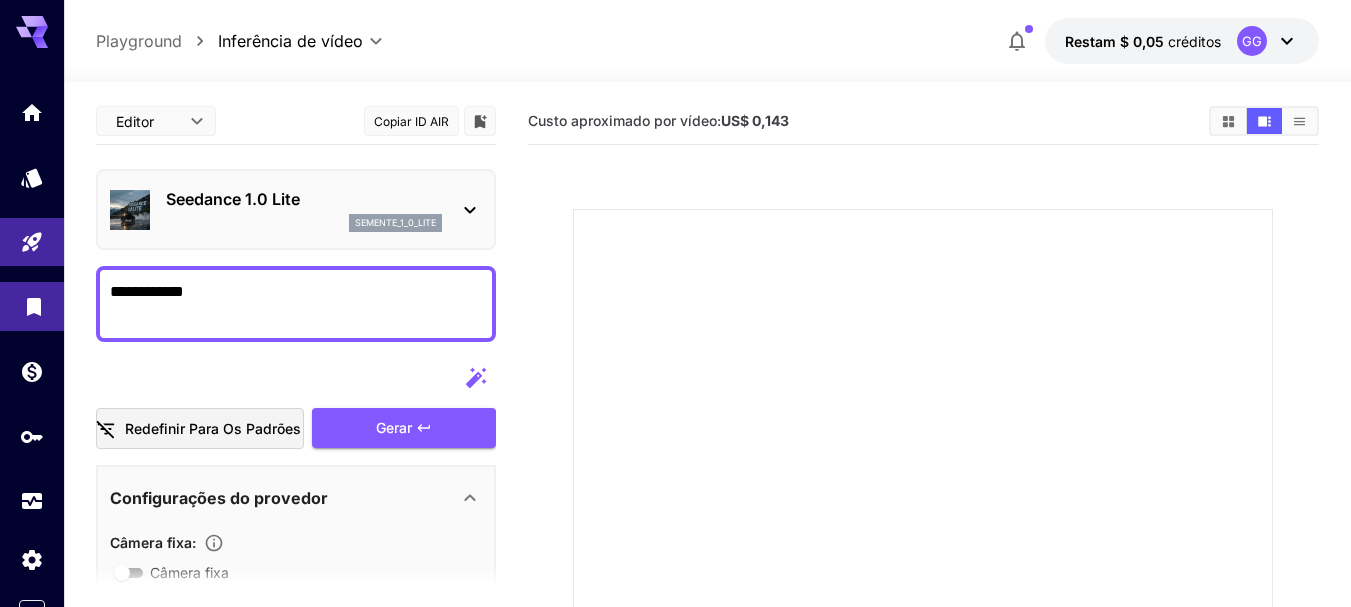 drag, startPoint x: 274, startPoint y: 301, endPoint x: 7, endPoint y: 309, distance: 267.1198 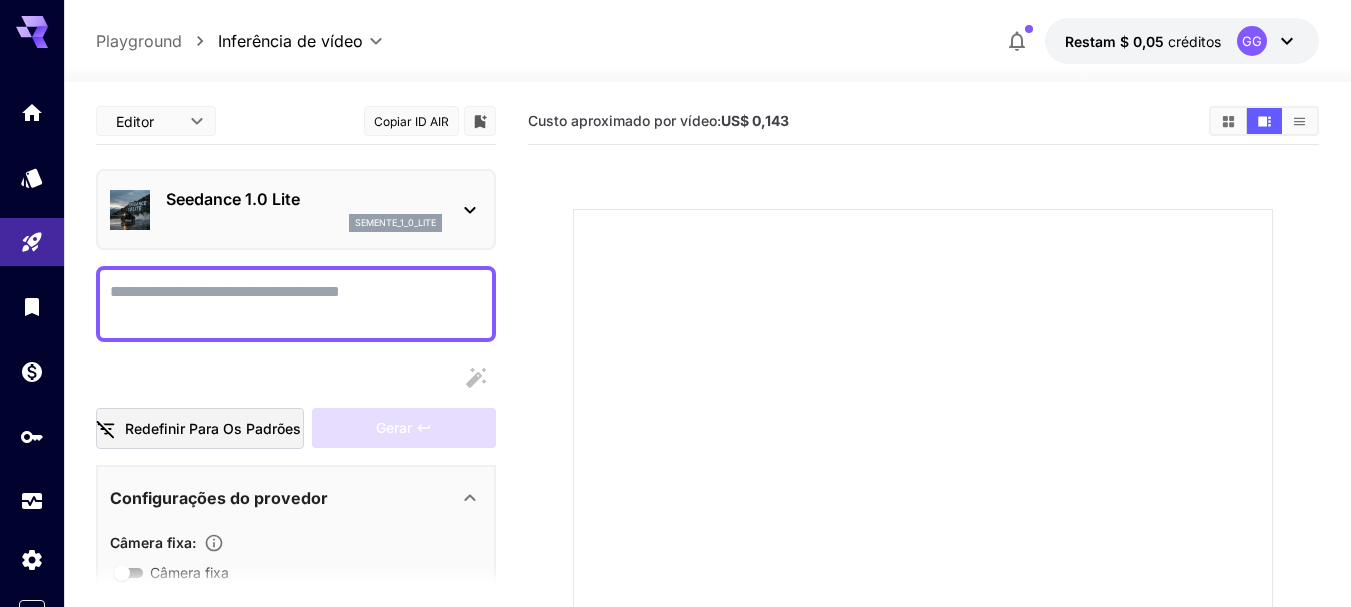 click on "Câmera fixa" at bounding box center [296, 304] 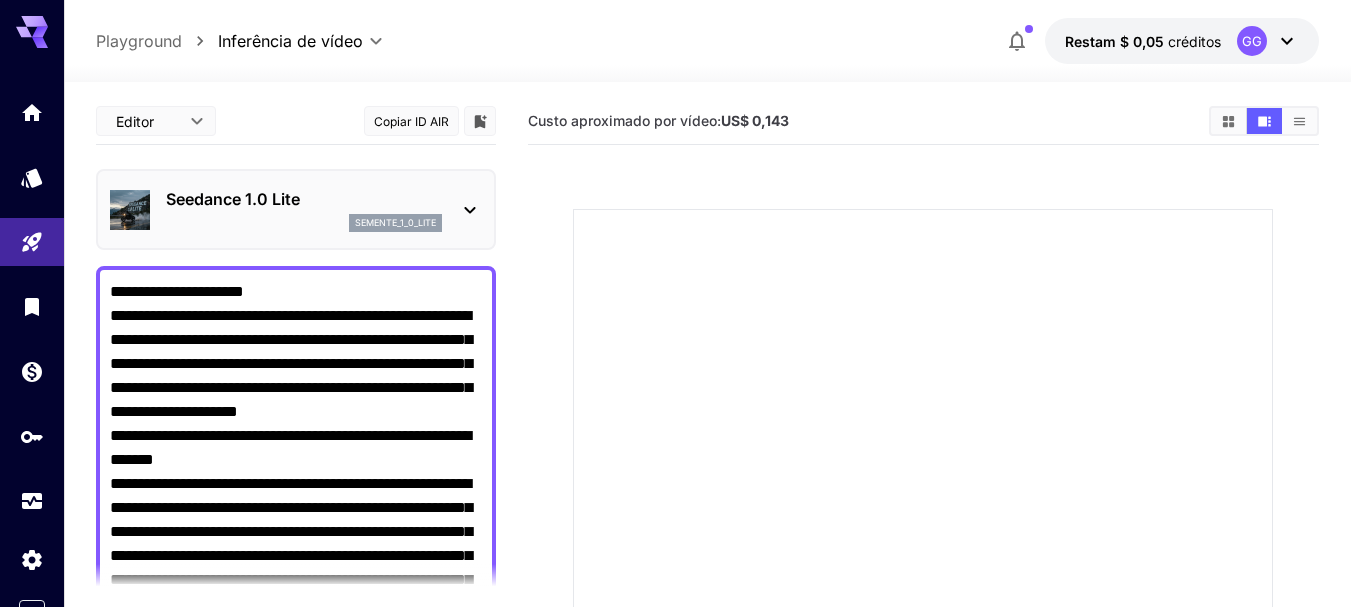 scroll, scrollTop: 7, scrollLeft: 0, axis: vertical 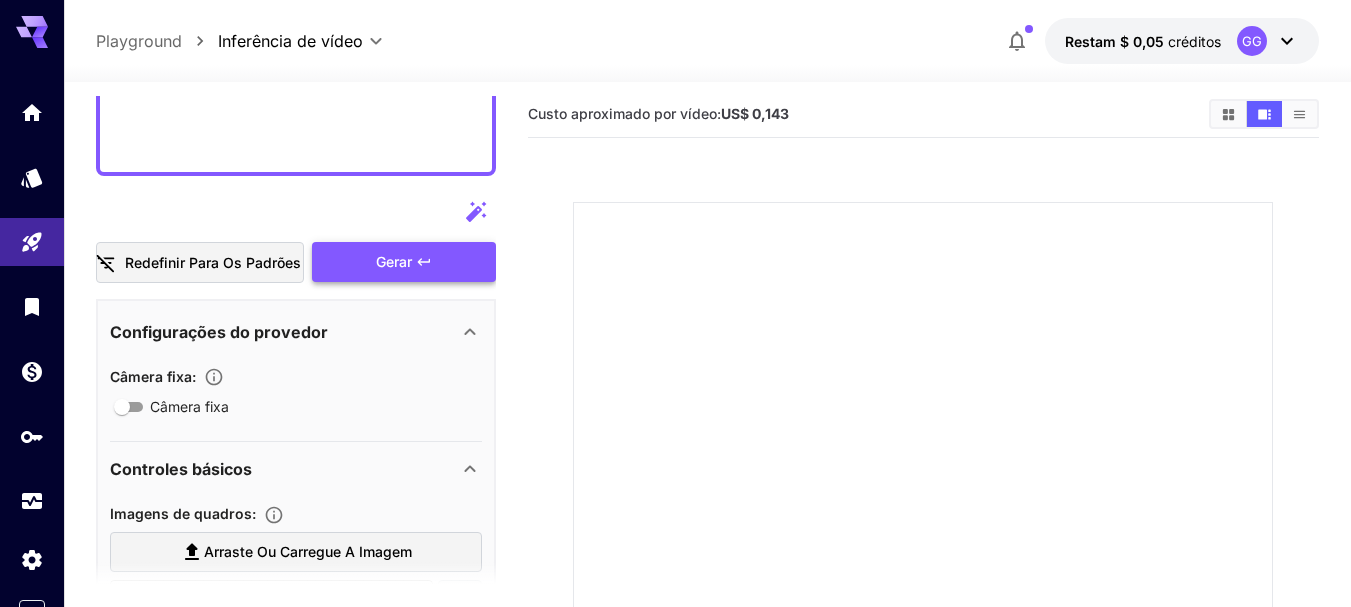 type on "**********" 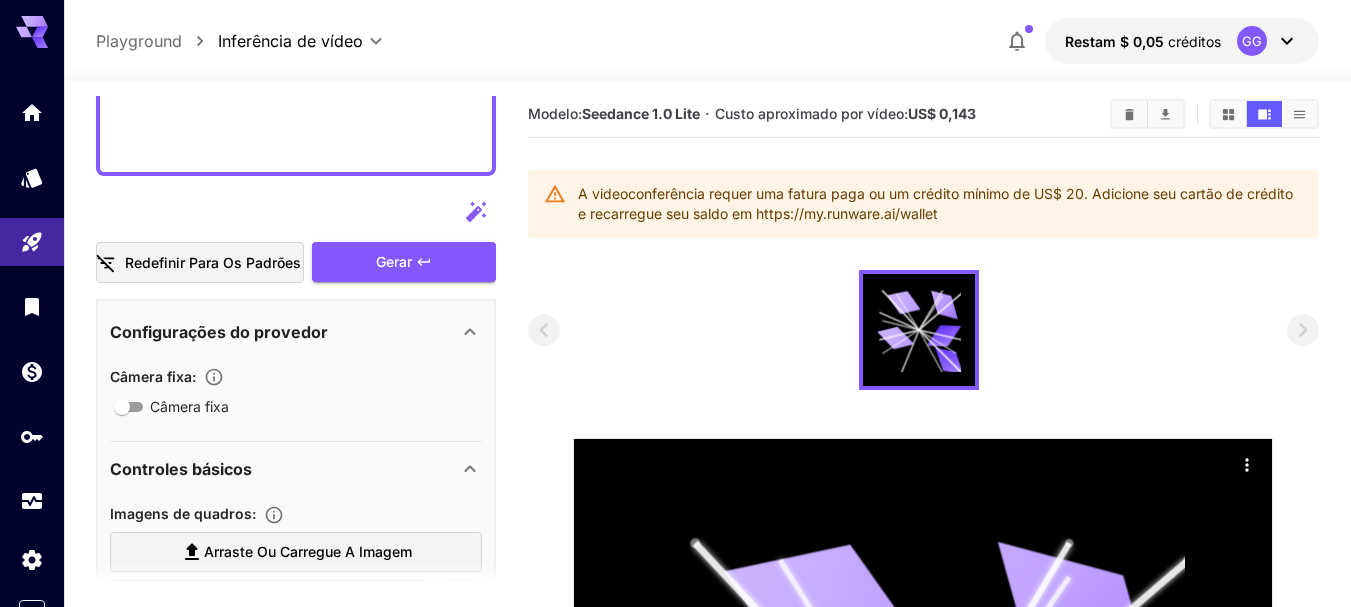 click on "Modelo:  Seedance 1.0 Lite · Custo aproximado por vídeo:  US$ 0,143 A videoconferência requer uma fatura paga ou um crédito mínimo de US$ 20. Adicione seu cartão de crédito e recarregue seu saldo em https://my.runware.ai/wallet" at bounding box center (923, 614) 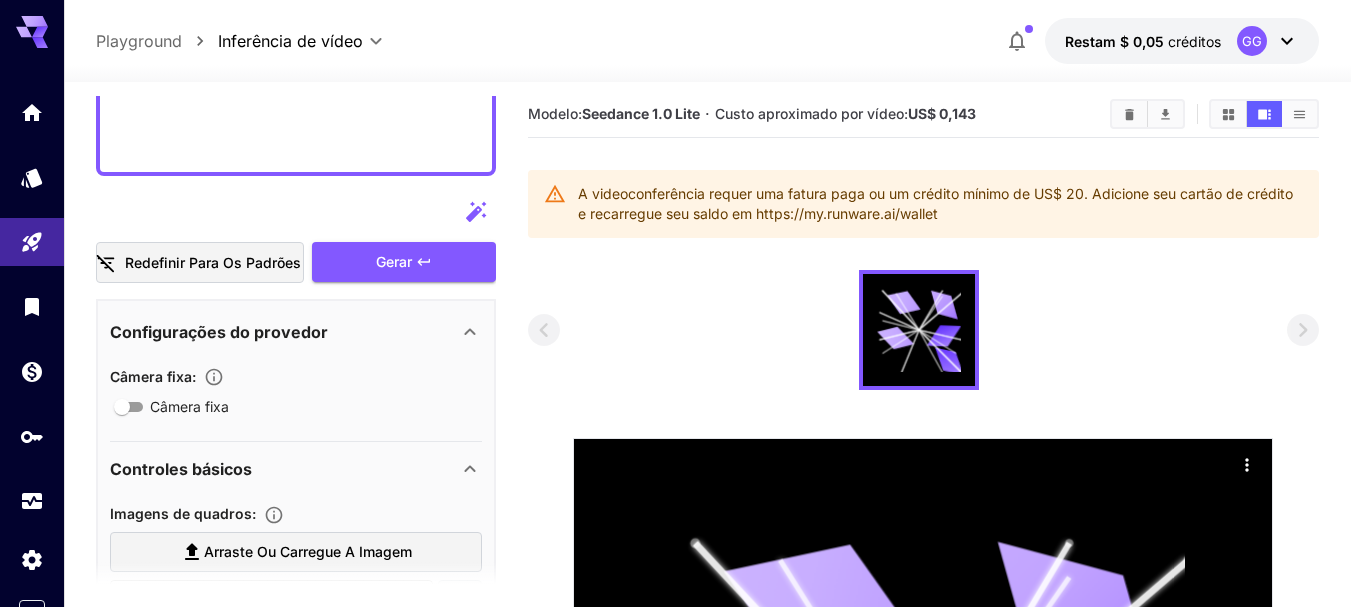 click on "Modelo:  Seedance 1.0 Lite · Custo aproximado por vídeo:  US$ 0,143 A videoconferência requer uma fatura paga ou um crédito mínimo de US$ 20. Adicione seu cartão de crédito e recarregue seu saldo em https://my.runware.ai/wallet" at bounding box center [923, 614] 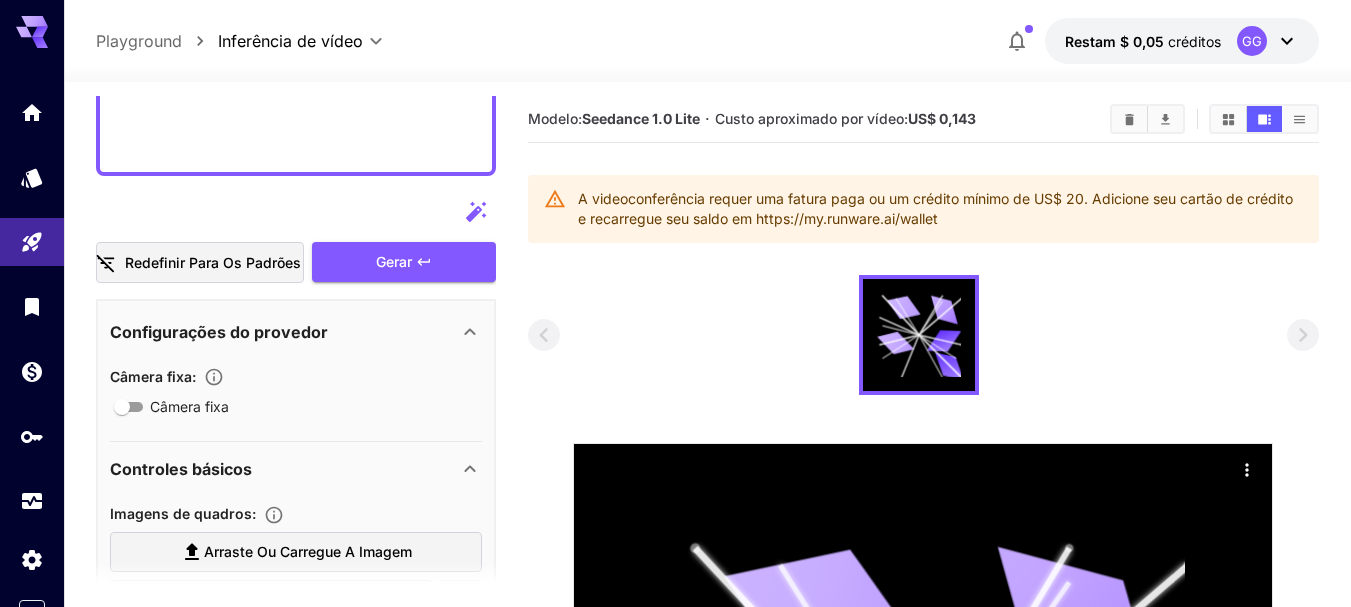 scroll, scrollTop: 0, scrollLeft: 0, axis: both 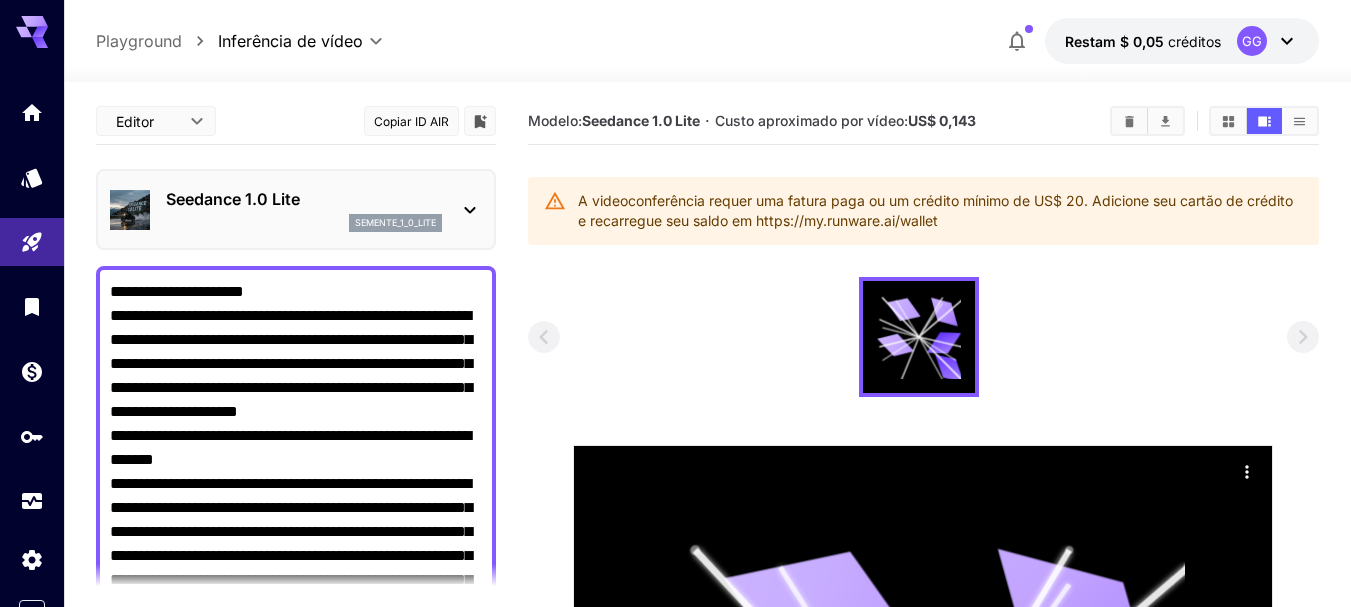 click on "**********" at bounding box center [707, 41] 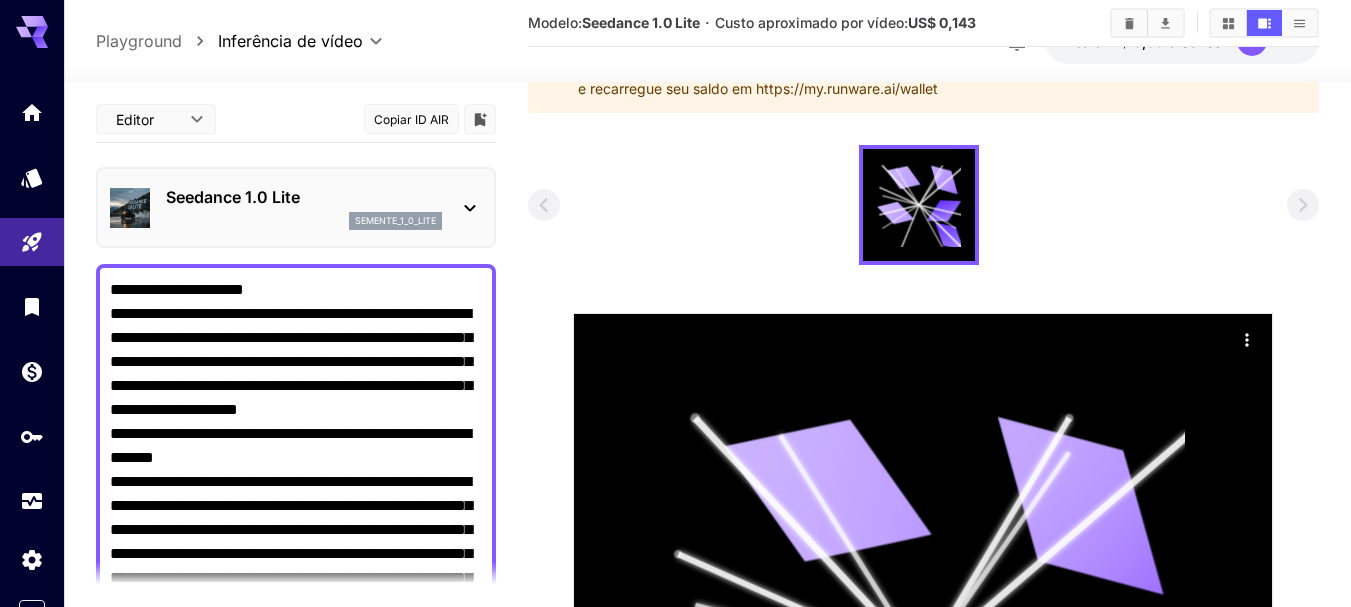 scroll, scrollTop: 0, scrollLeft: 0, axis: both 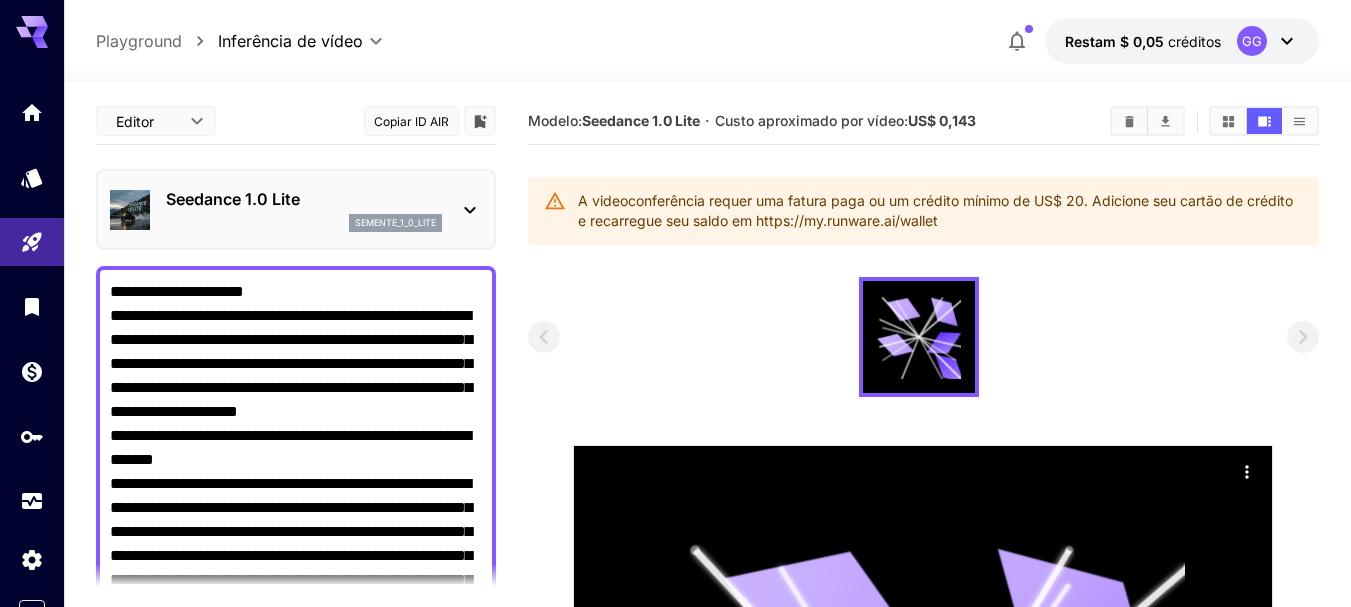 click on "Modelo:  Seedance 1.0 Lite · Custo aproximado por vídeo:  US$ 0,143 A videoconferência requer uma fatura paga ou um crédito mínimo de US$ 20. Adicione seu cartão de crédito e recarregue seu saldo em https://my.runware.ai/wallet" at bounding box center [923, 621] 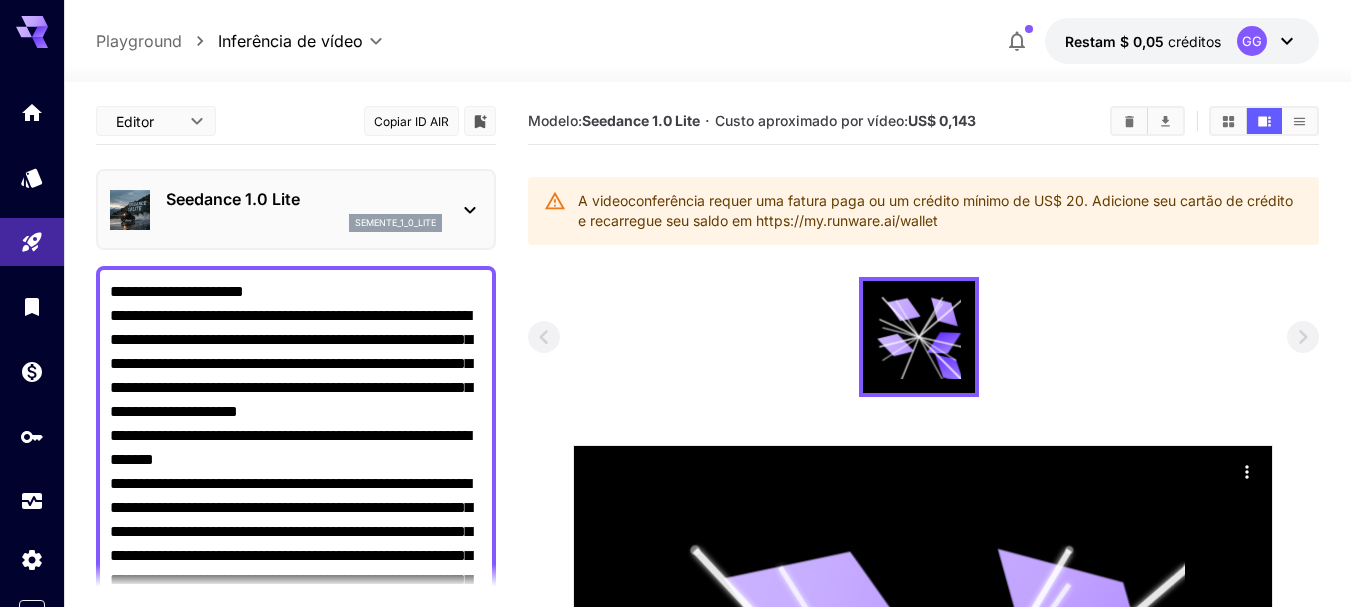 click on "**********" at bounding box center (707, 41) 